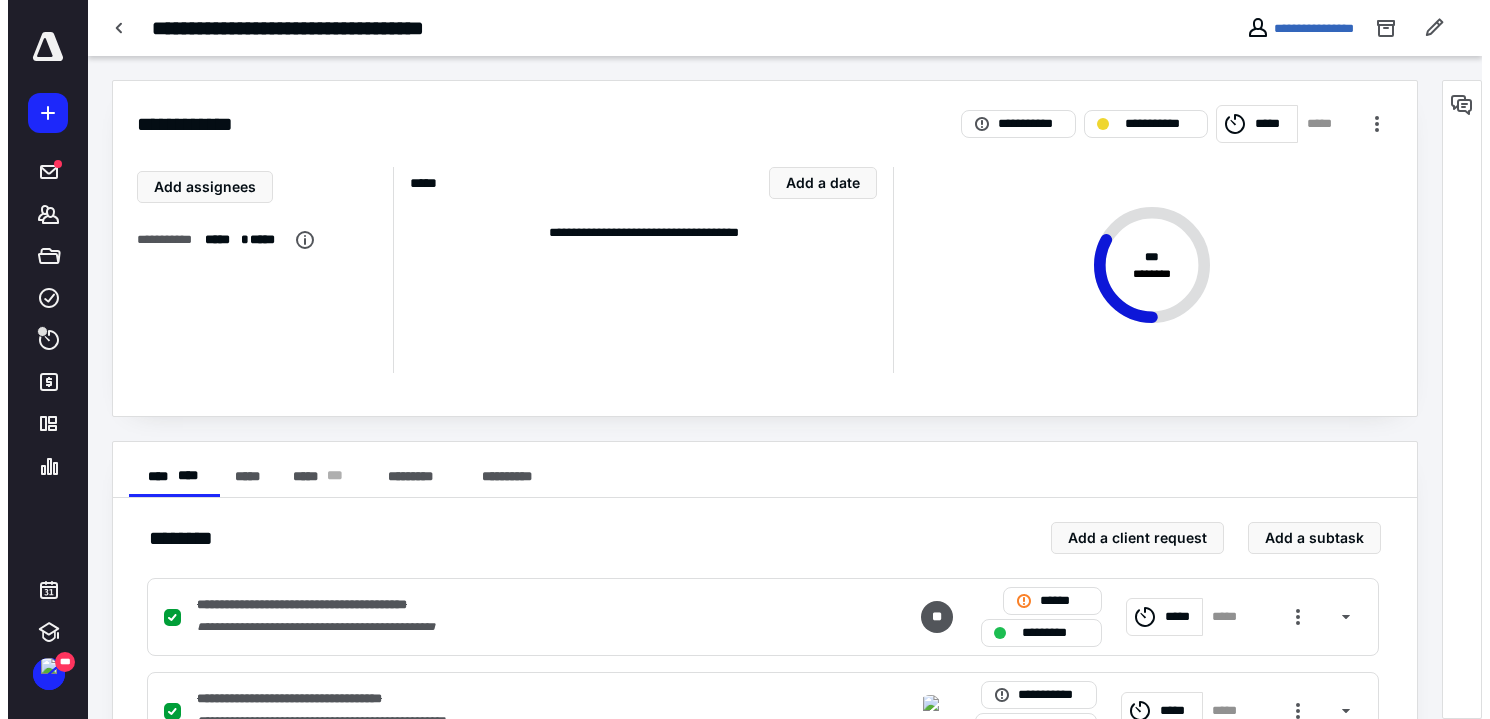 scroll, scrollTop: 0, scrollLeft: 0, axis: both 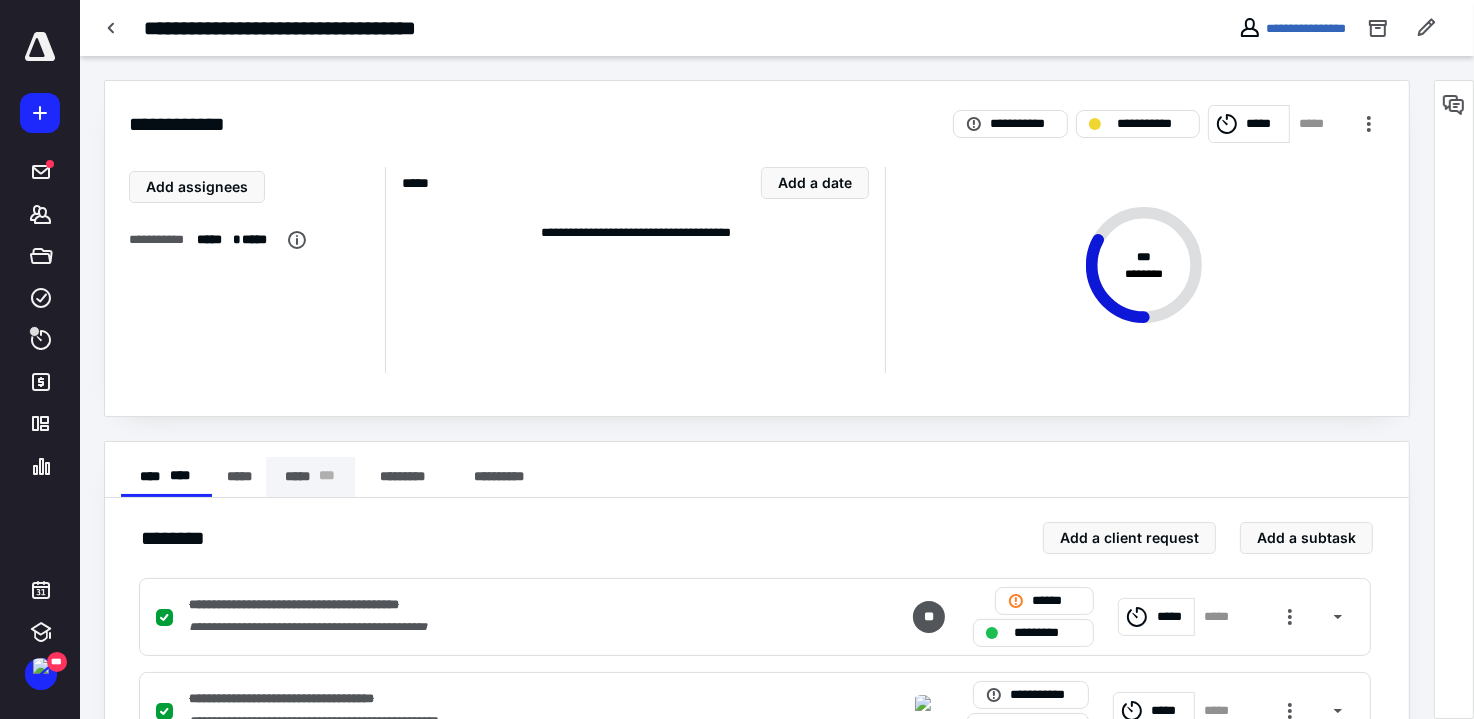 click on "***** * * *" at bounding box center [310, 477] 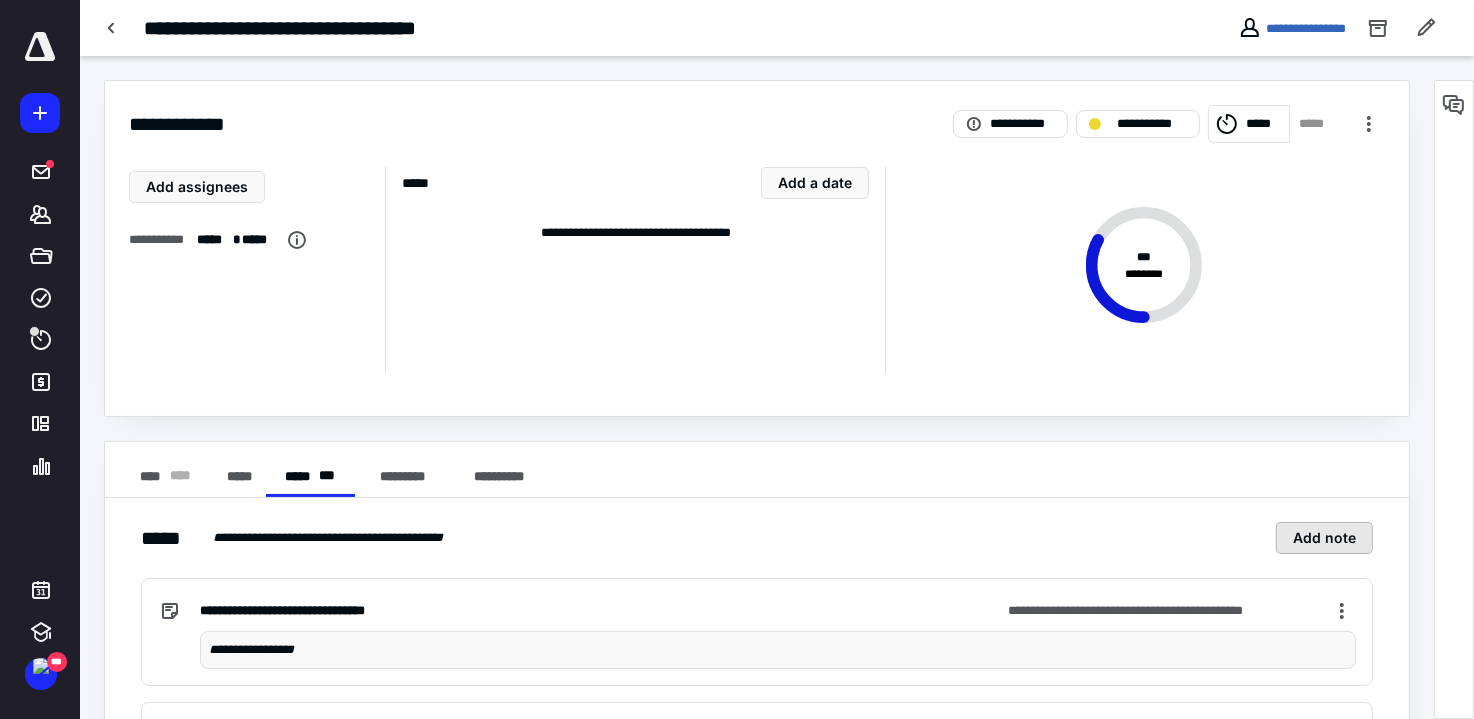click on "Add note" at bounding box center [1324, 538] 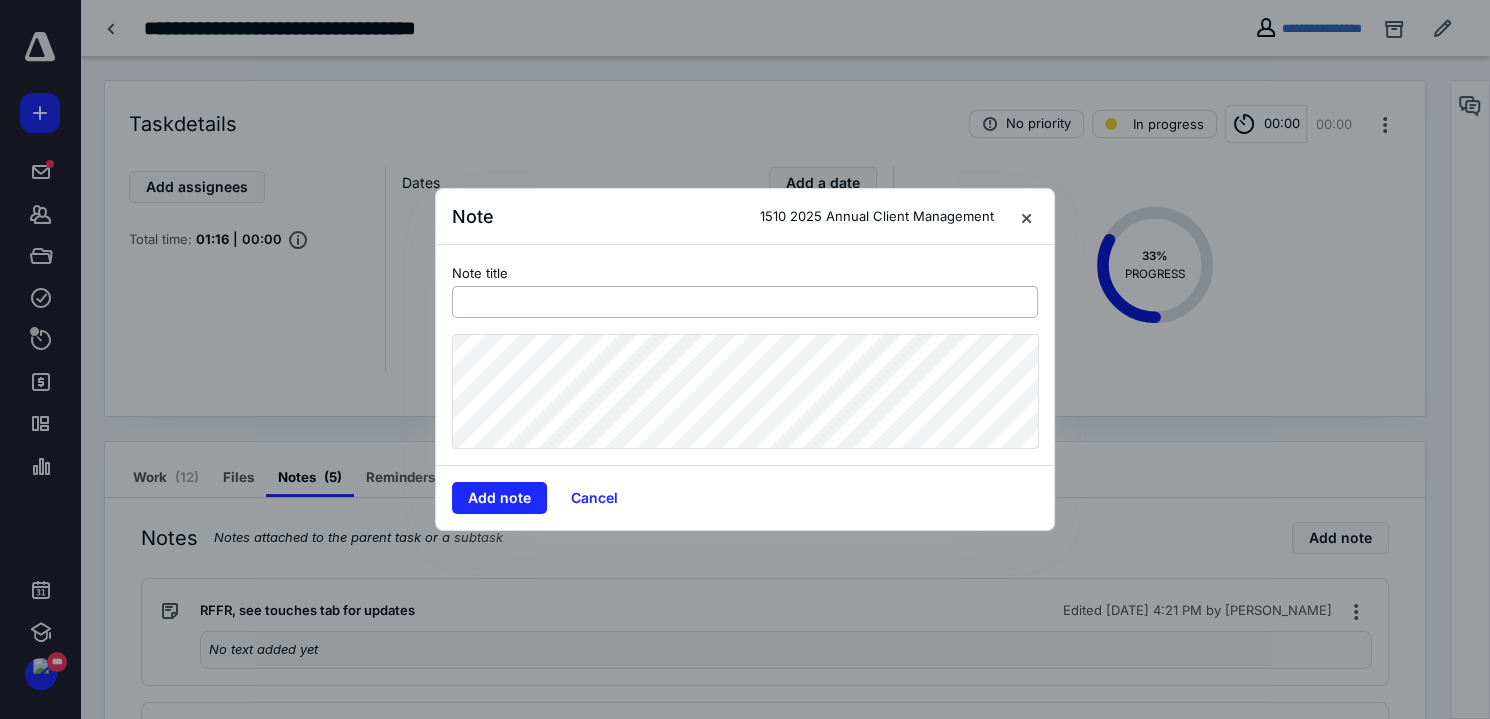 drag, startPoint x: 669, startPoint y: 304, endPoint x: 646, endPoint y: 301, distance: 23.194826 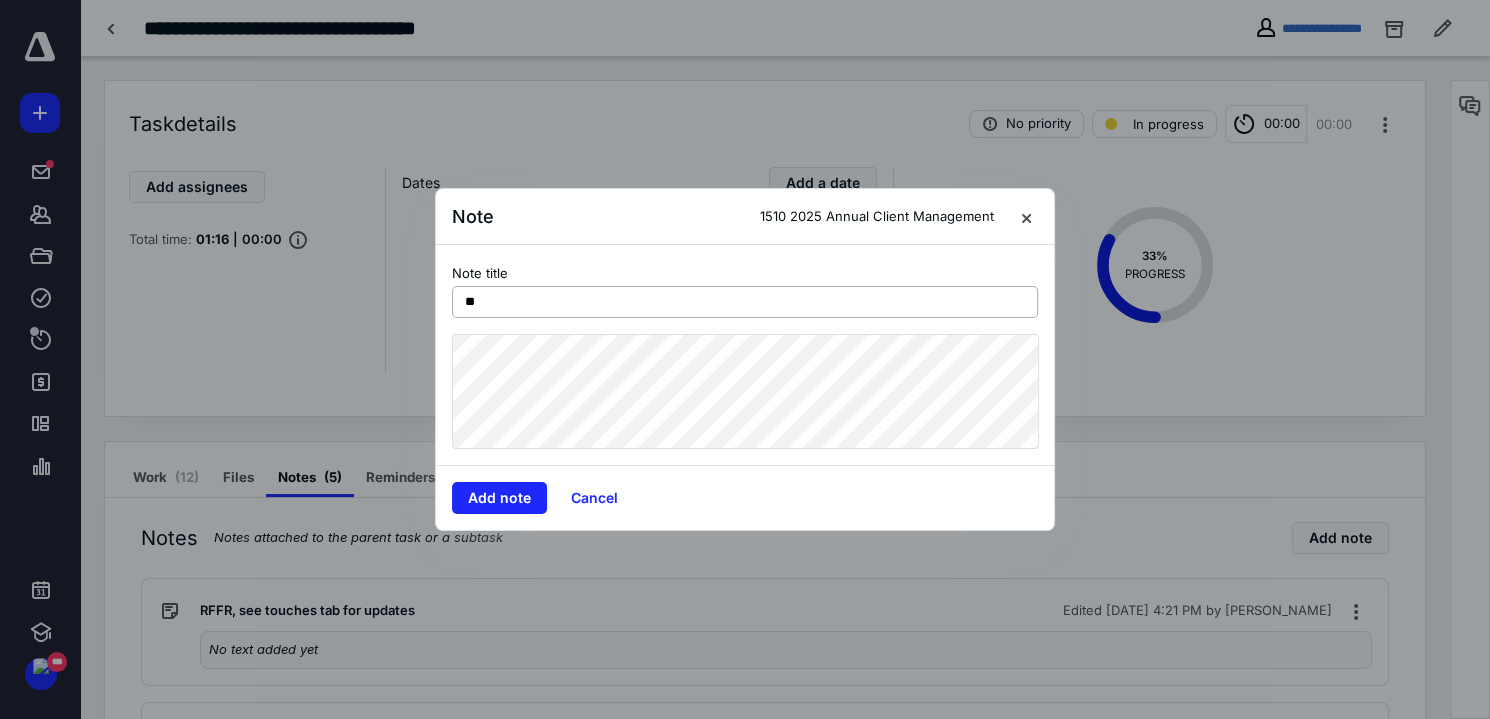 type on "*" 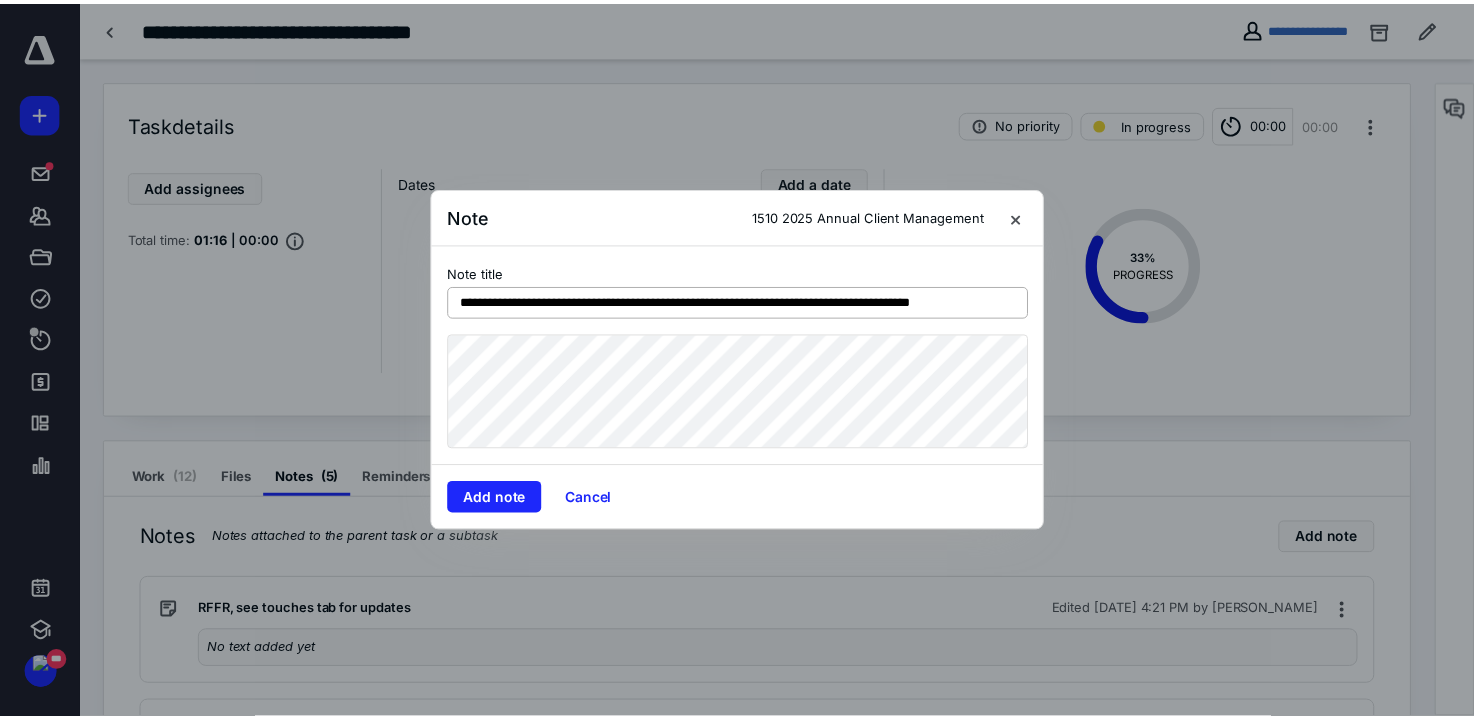 scroll, scrollTop: 0, scrollLeft: 5, axis: horizontal 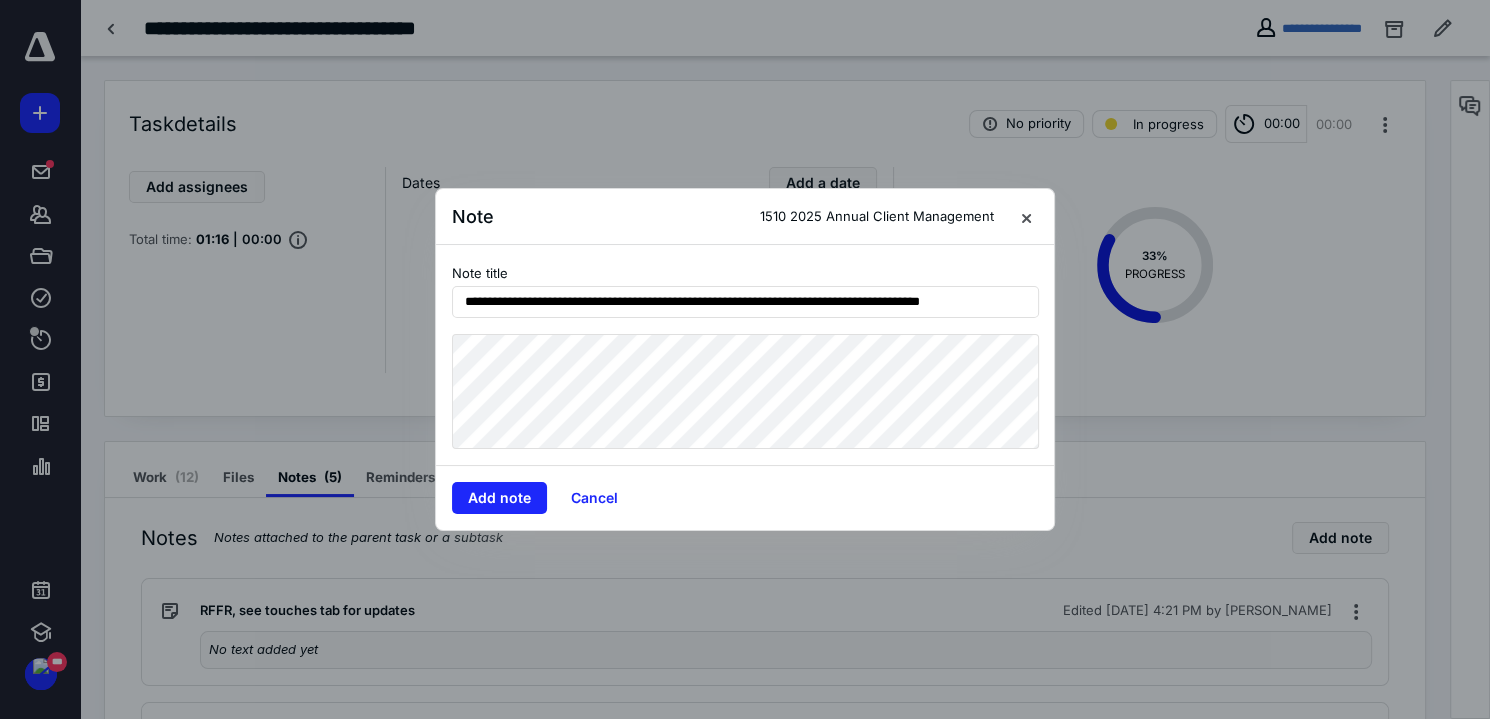 type on "**********" 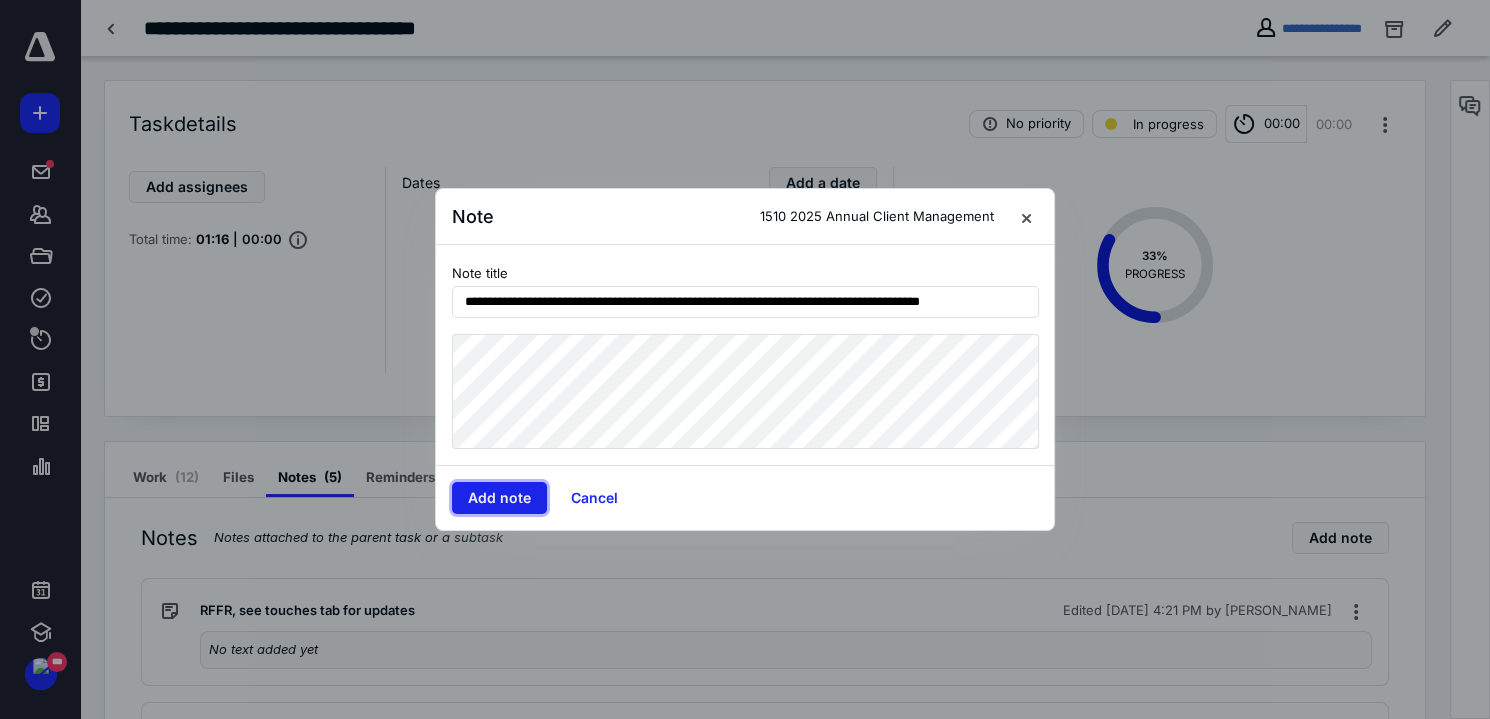 click on "Add note" at bounding box center [499, 498] 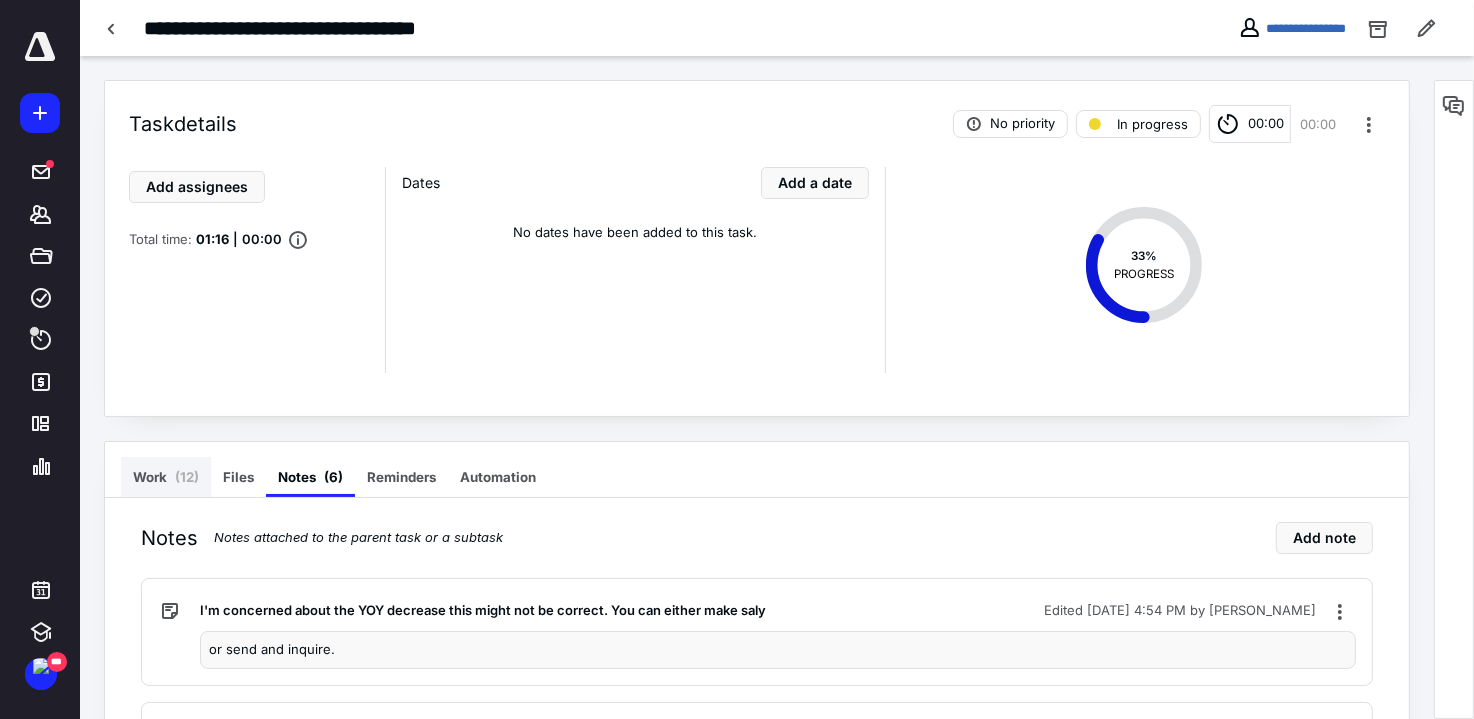 click on "Work ( 12 )" at bounding box center [166, 477] 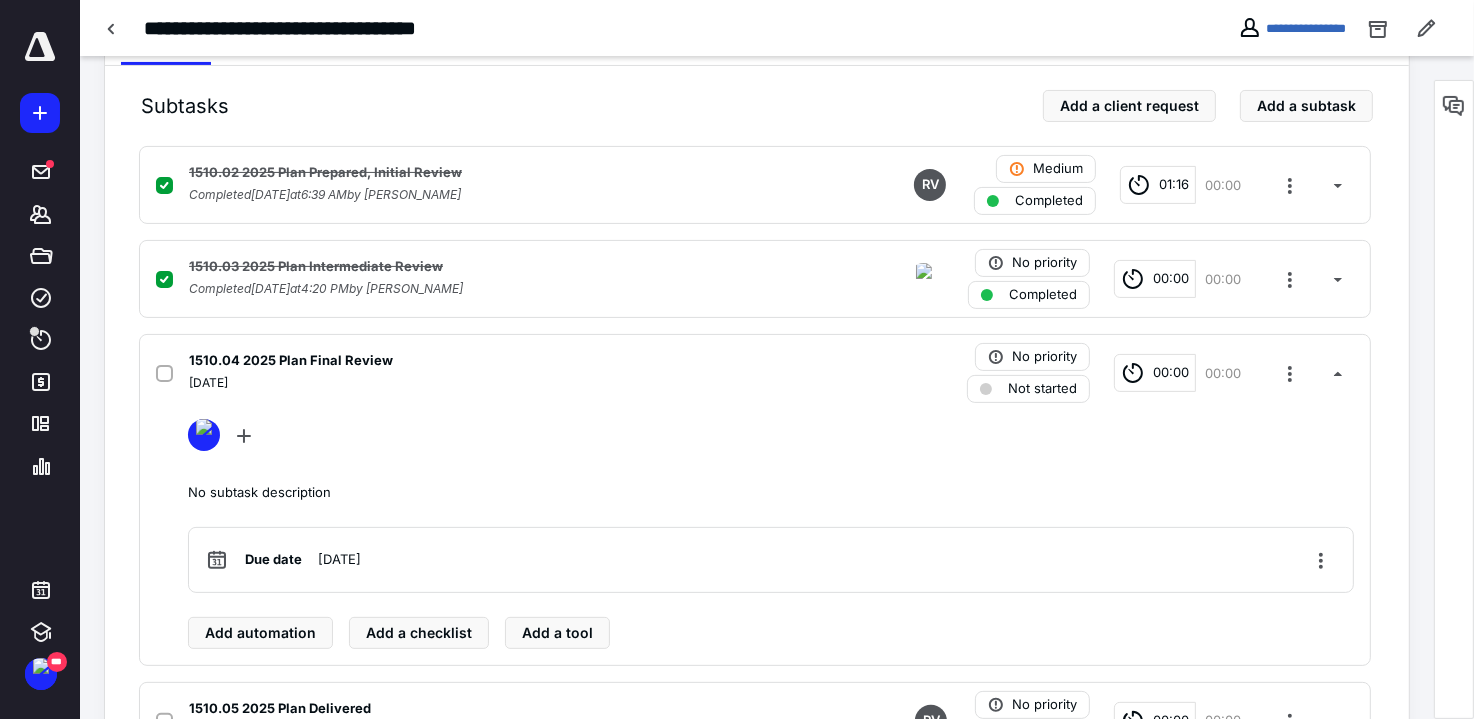 scroll, scrollTop: 540, scrollLeft: 0, axis: vertical 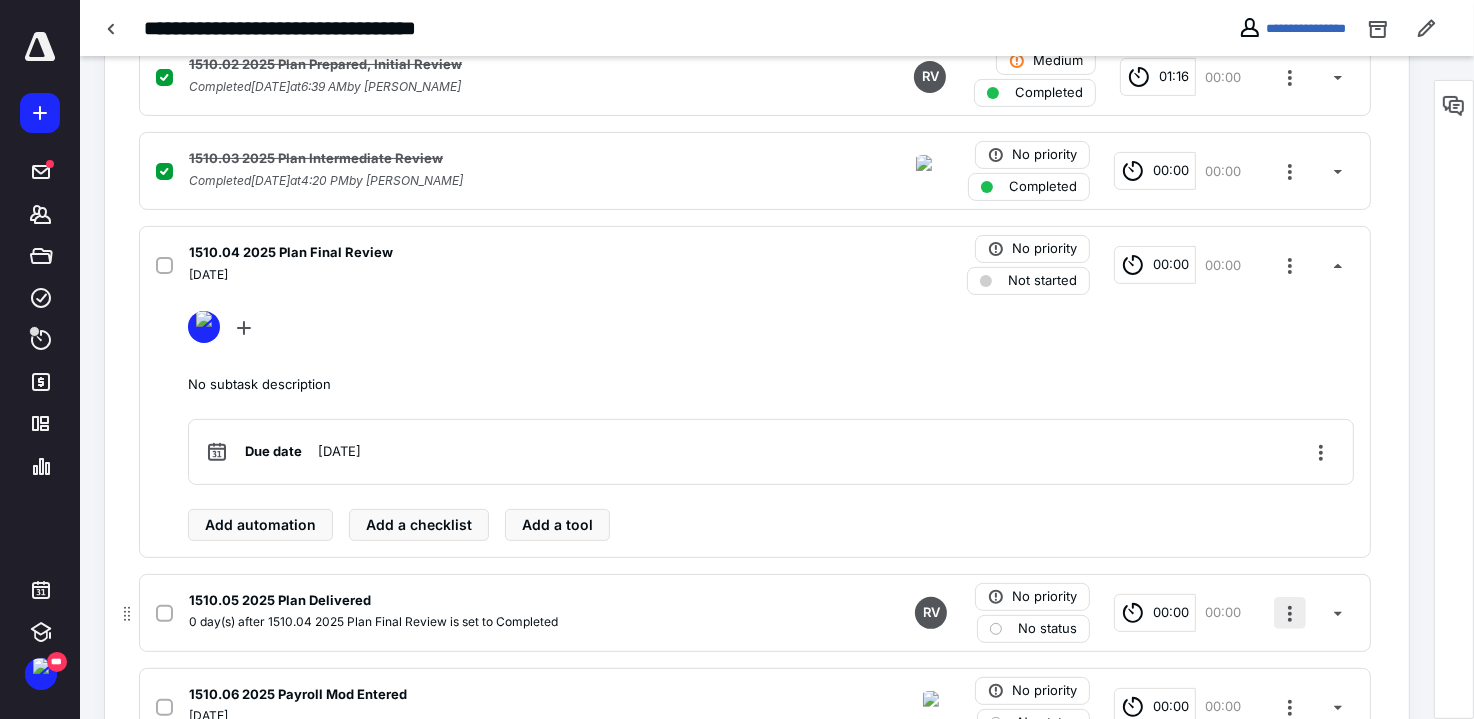 click at bounding box center [1290, 613] 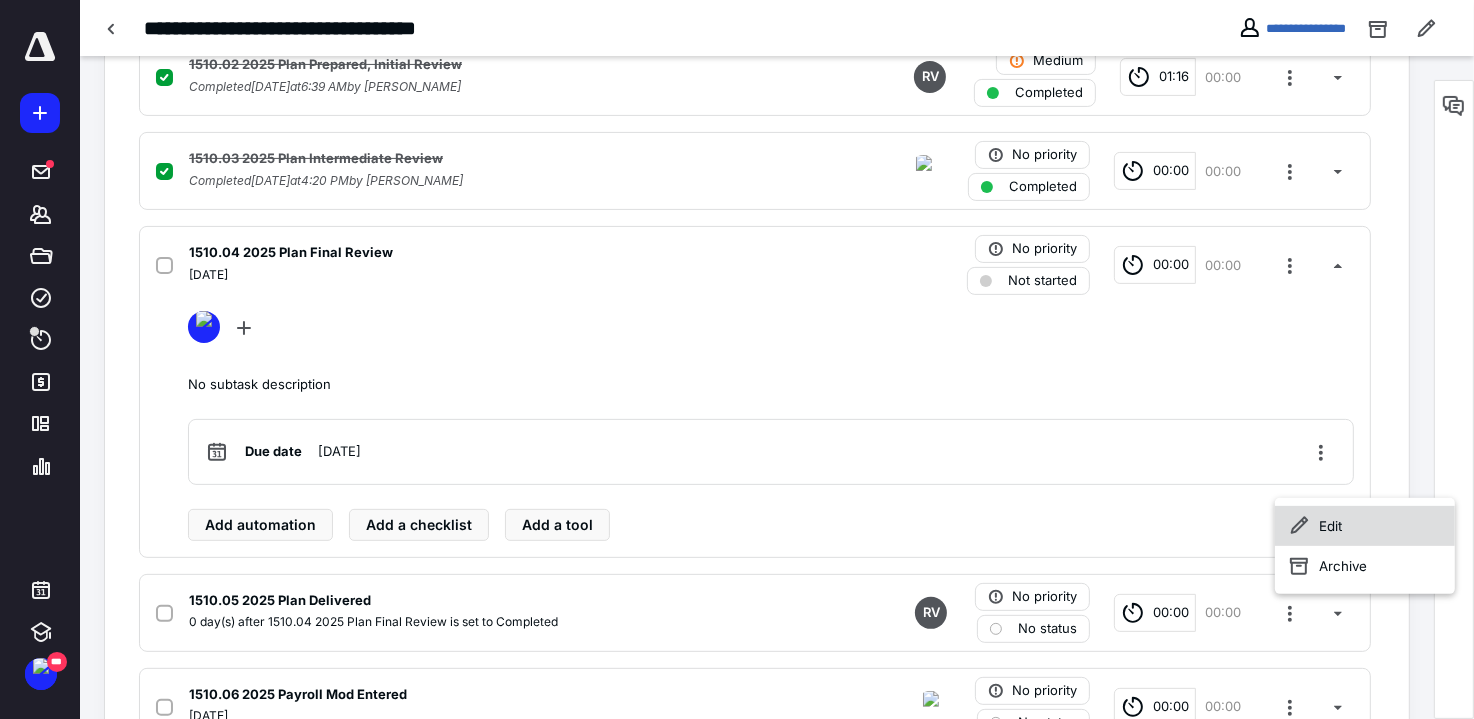 click 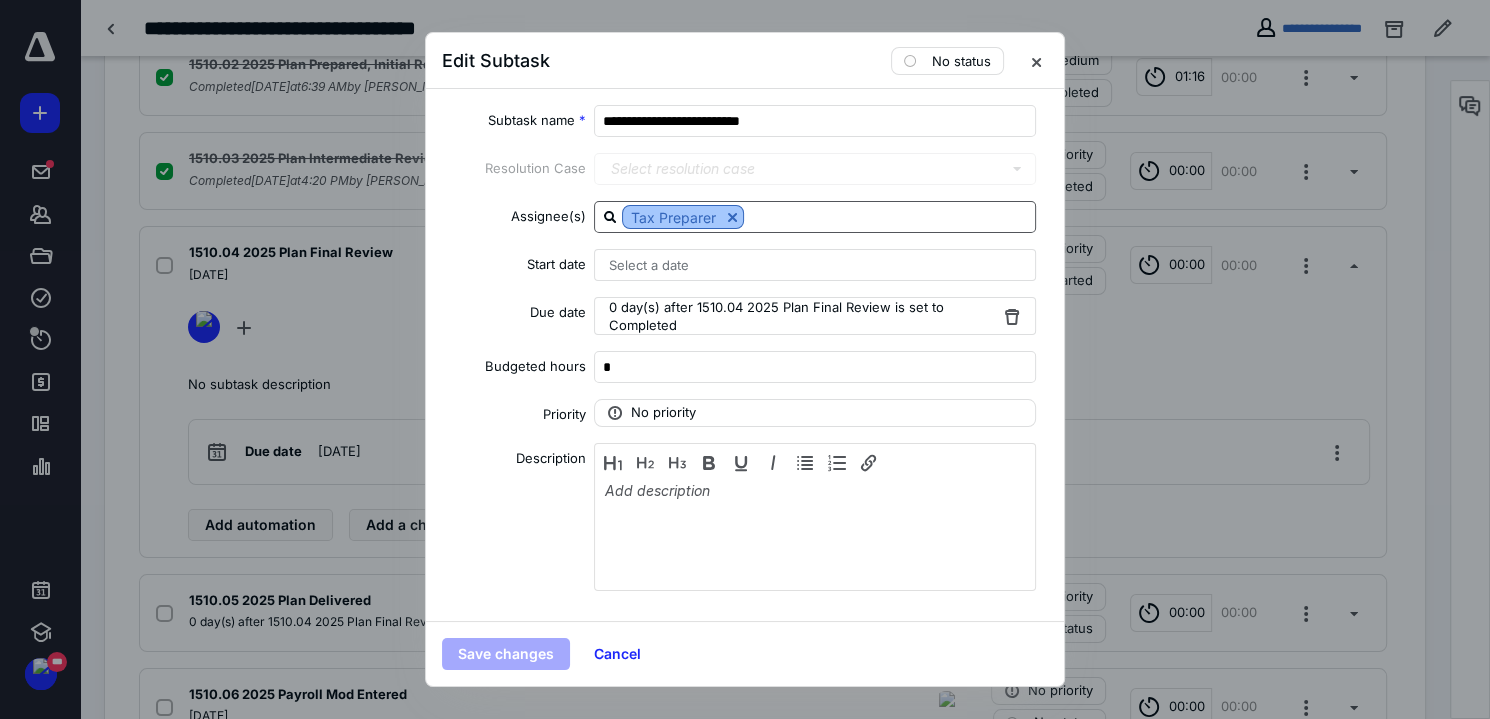click at bounding box center [732, 217] 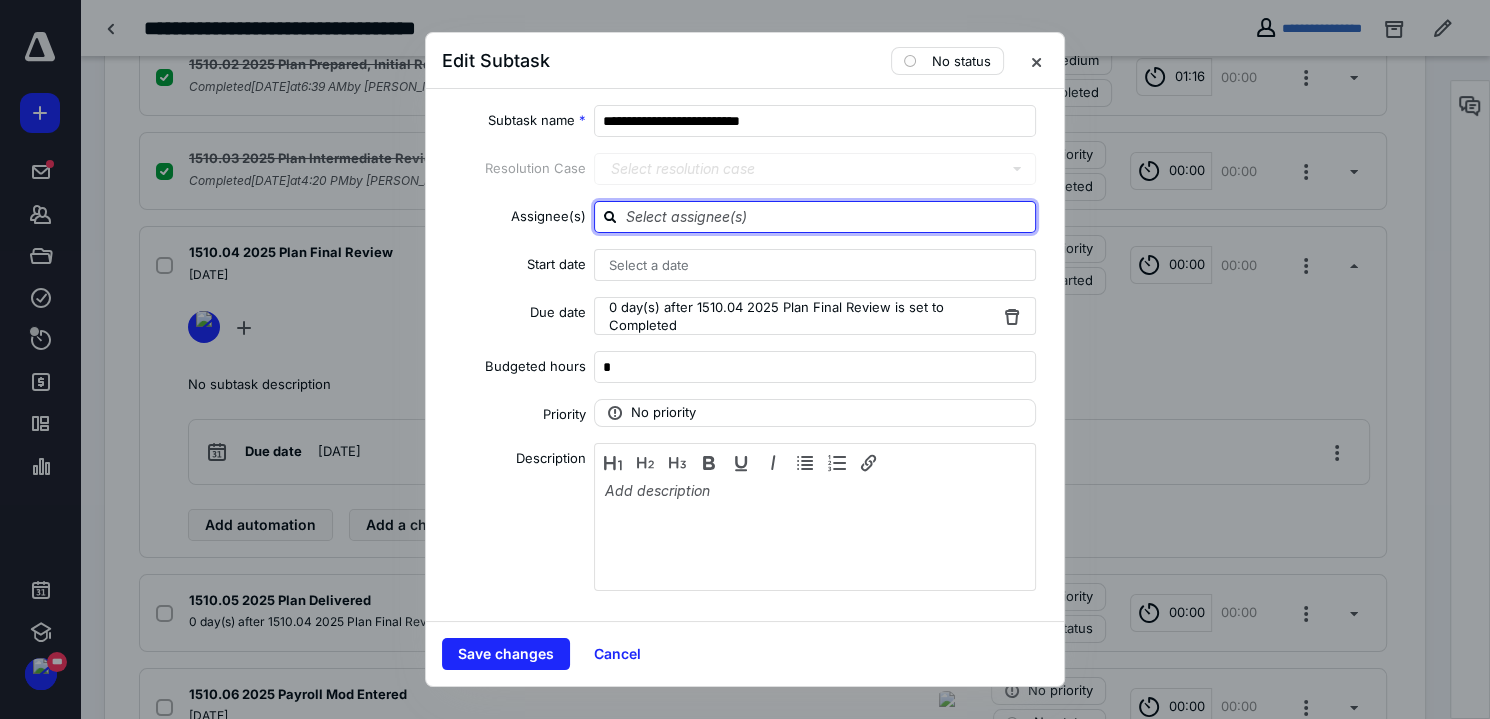 click at bounding box center [827, 216] 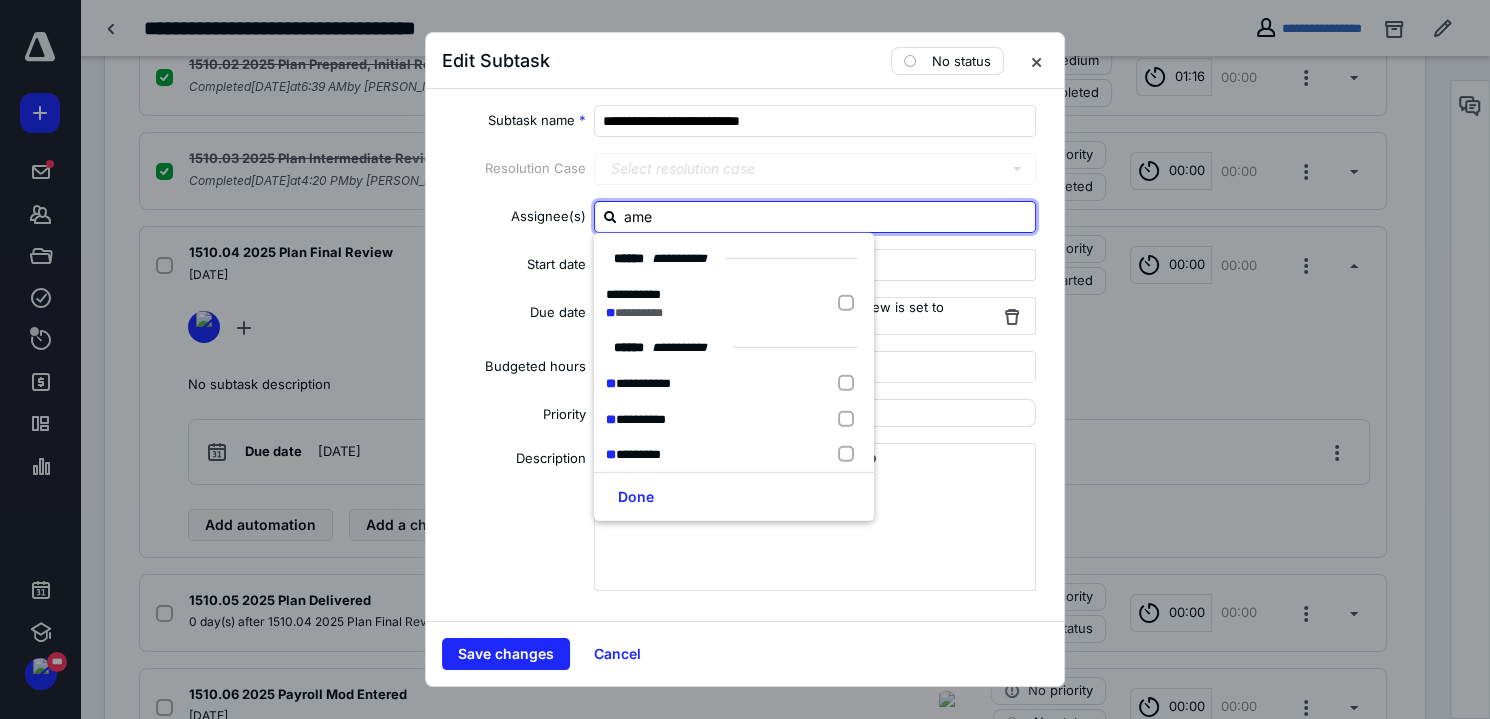 type on "[PERSON_NAME]" 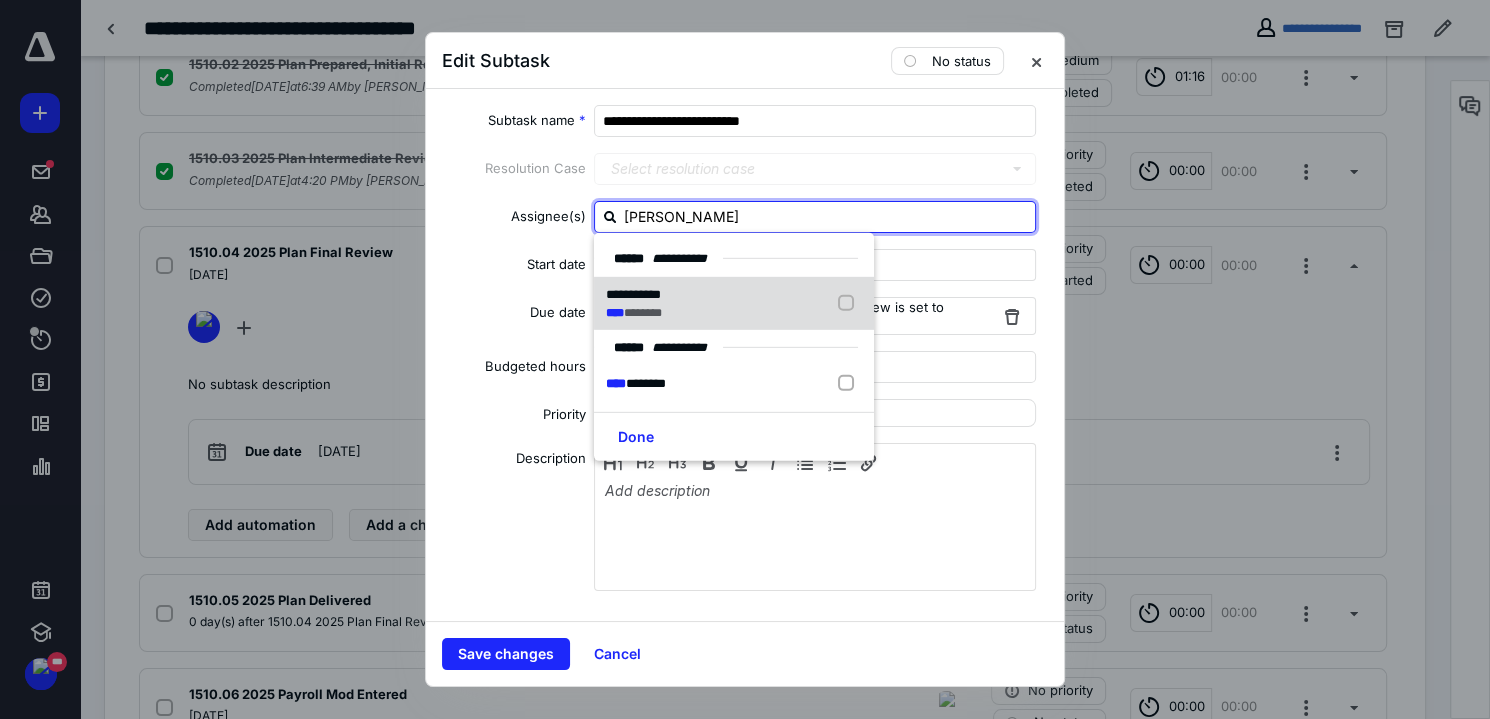 click on "**********" at bounding box center (633, 294) 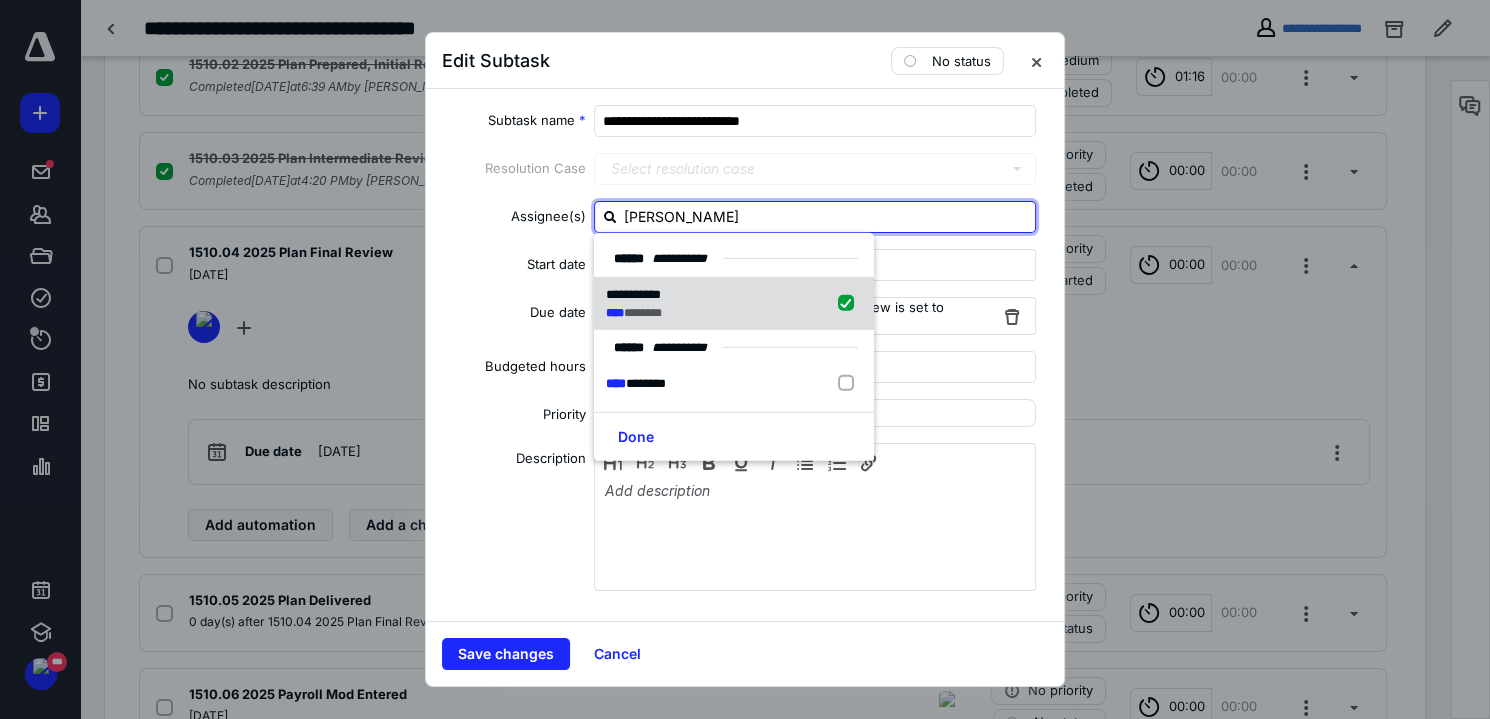 checkbox on "true" 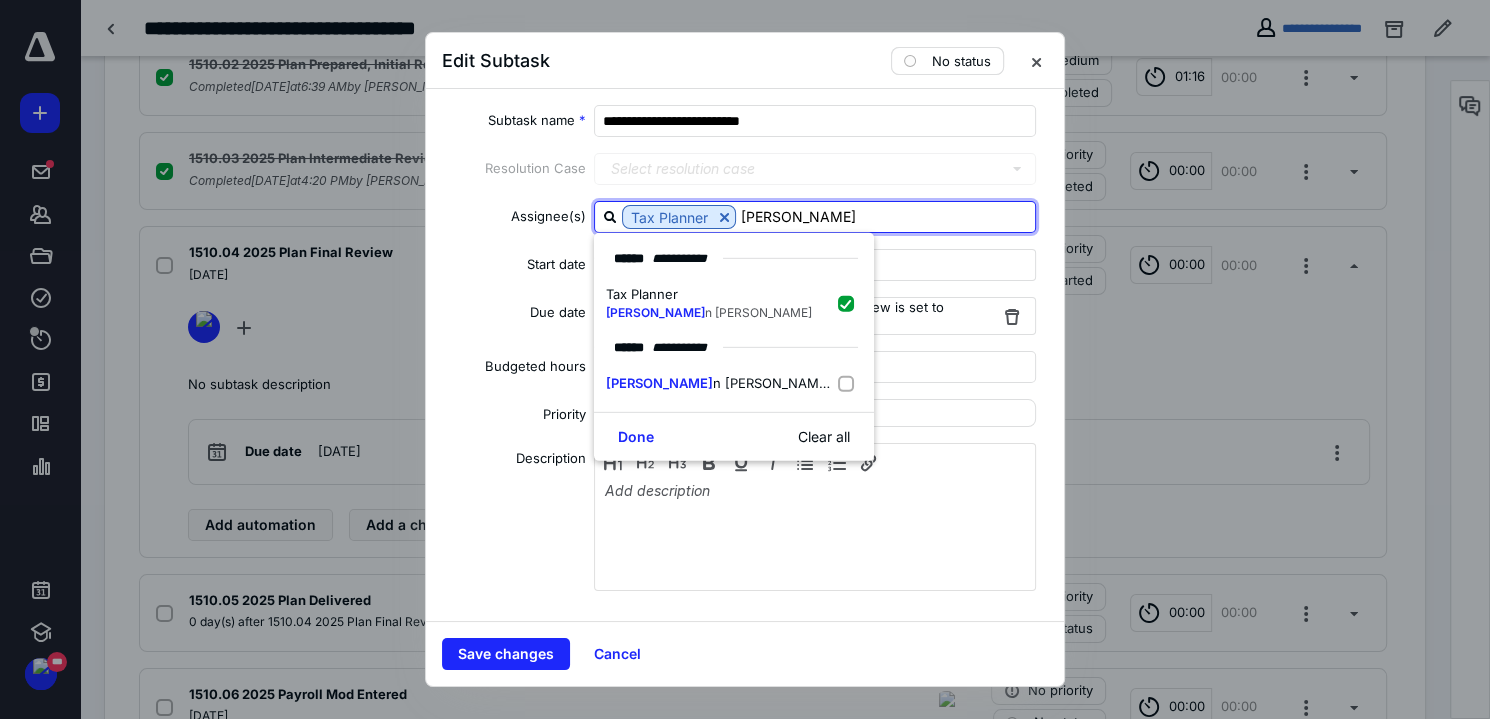 type on "[PERSON_NAME]" 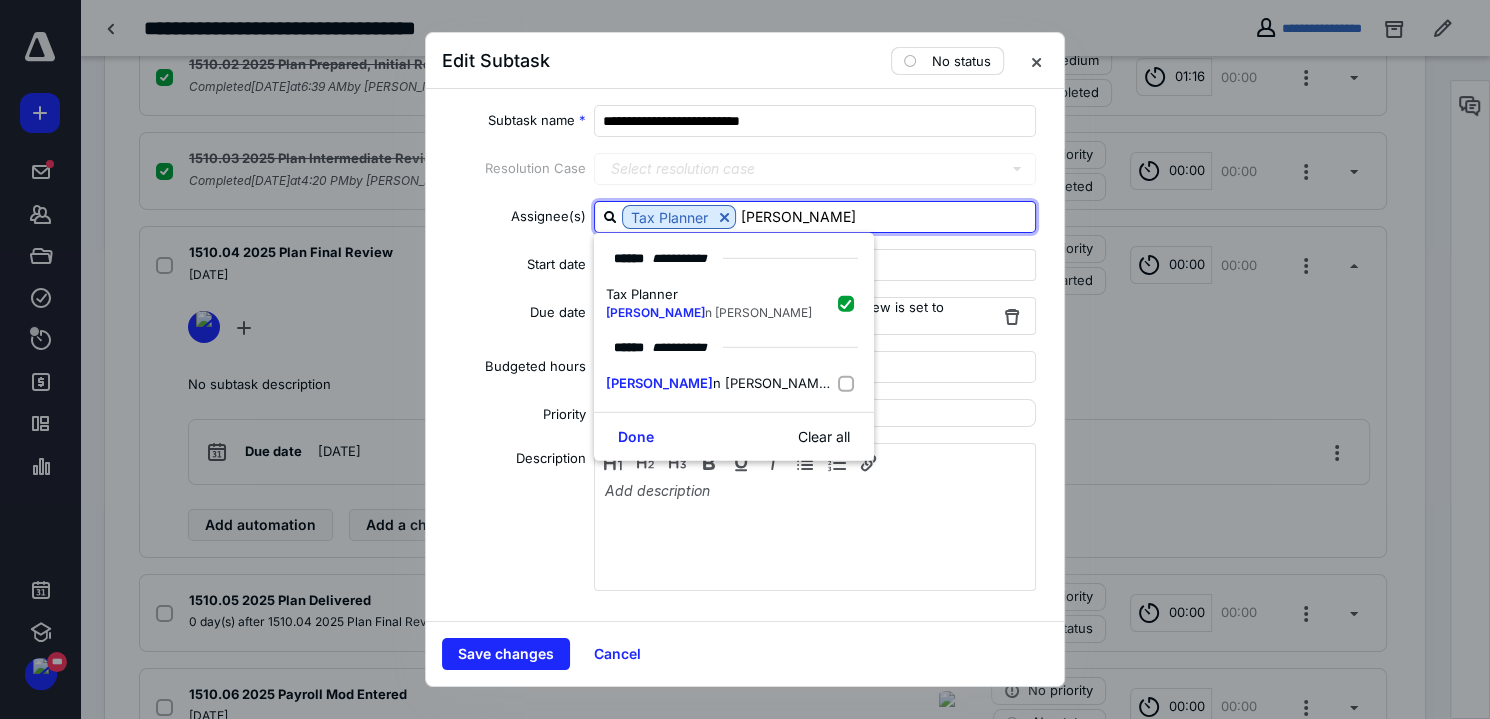 type 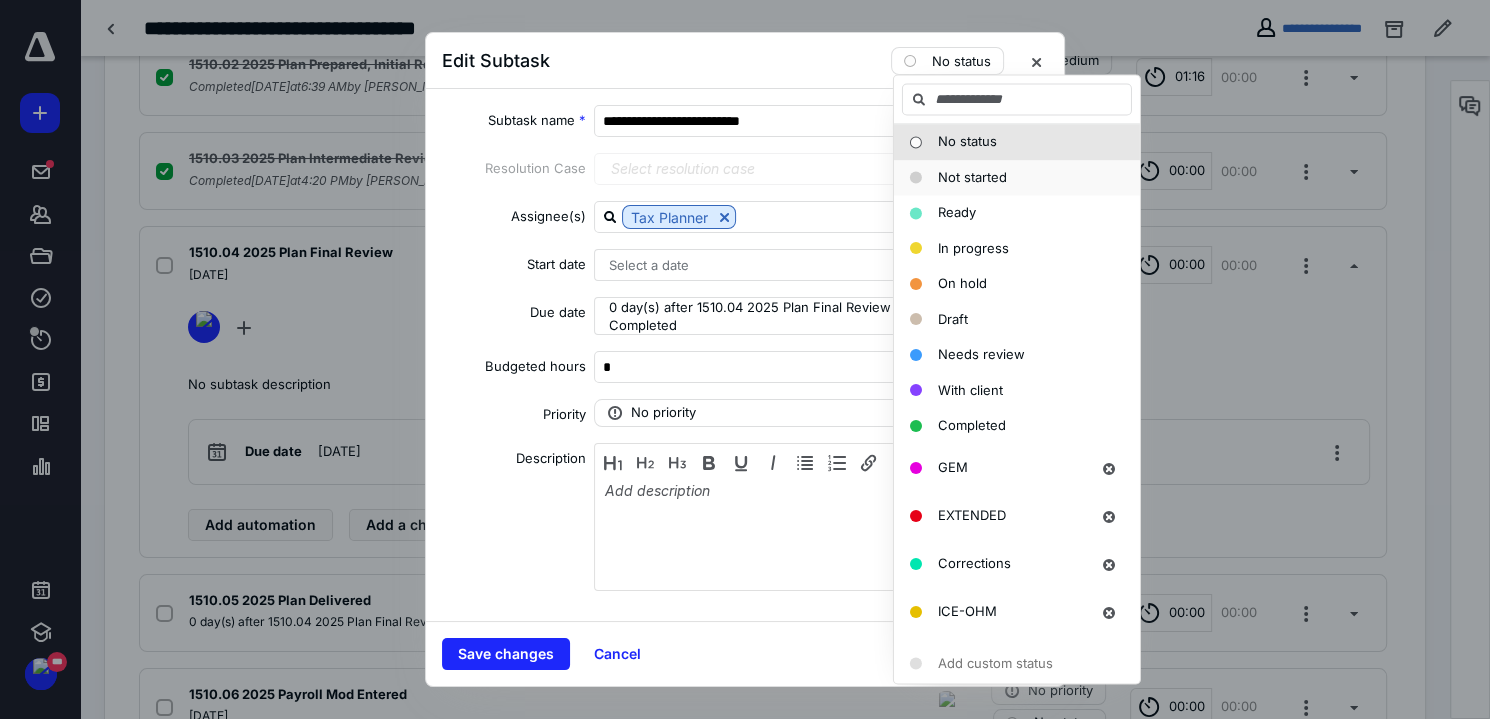click on "Not started" at bounding box center (972, 177) 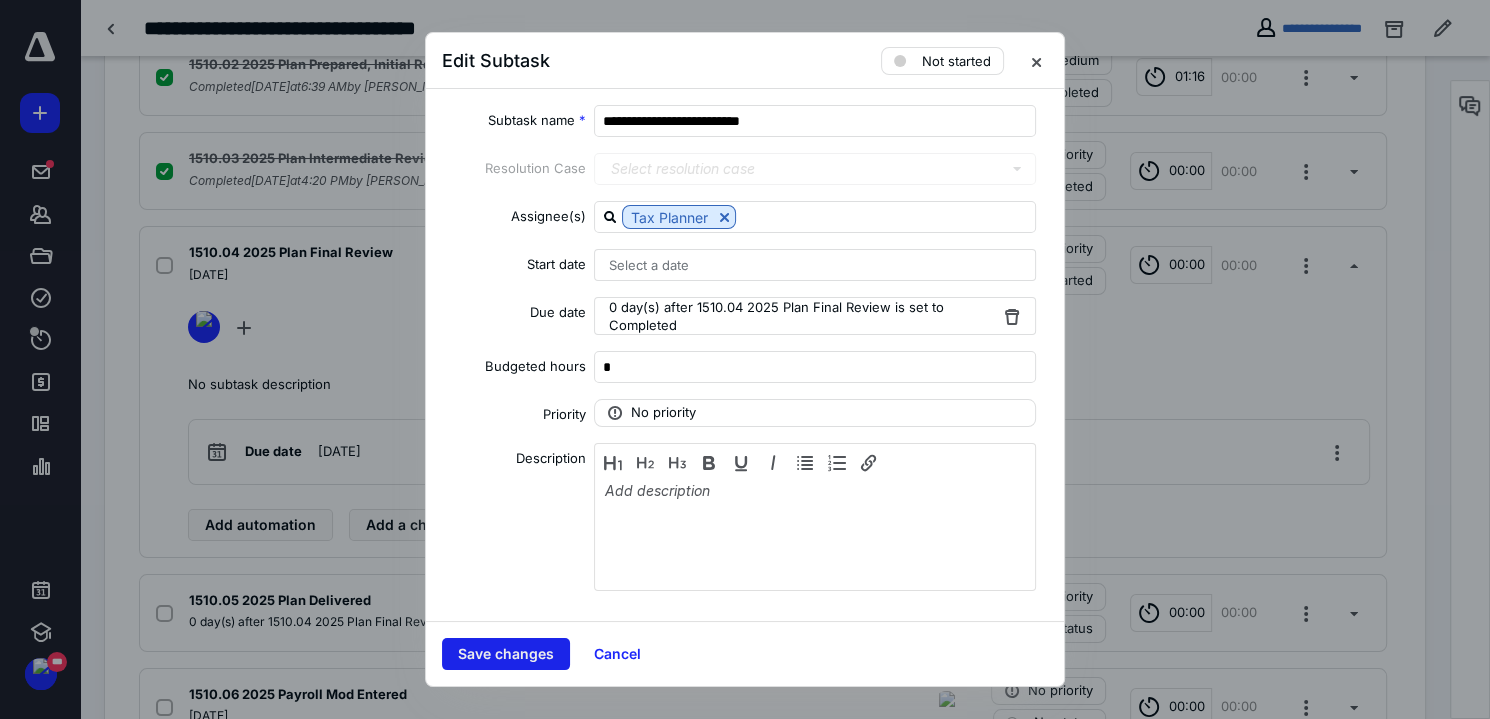 click on "Save changes" at bounding box center [506, 654] 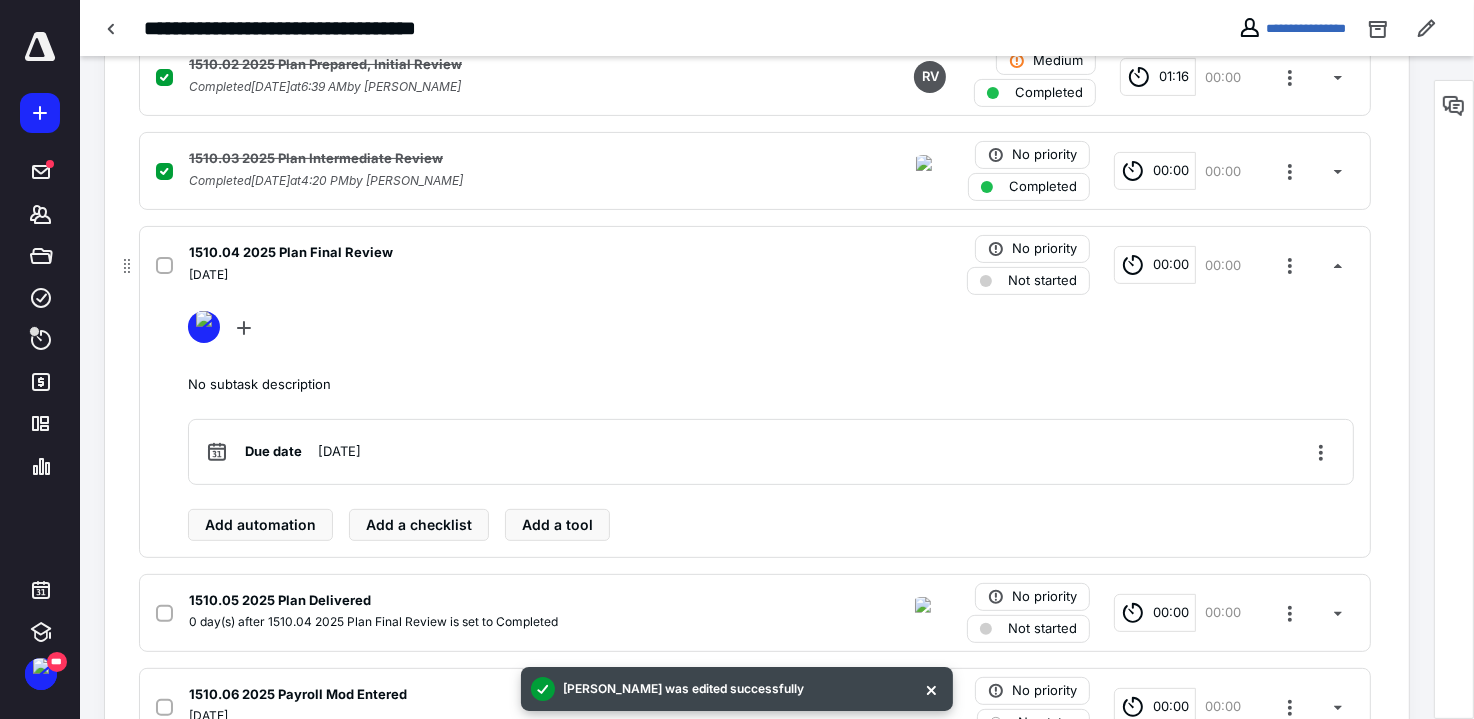click at bounding box center (164, 266) 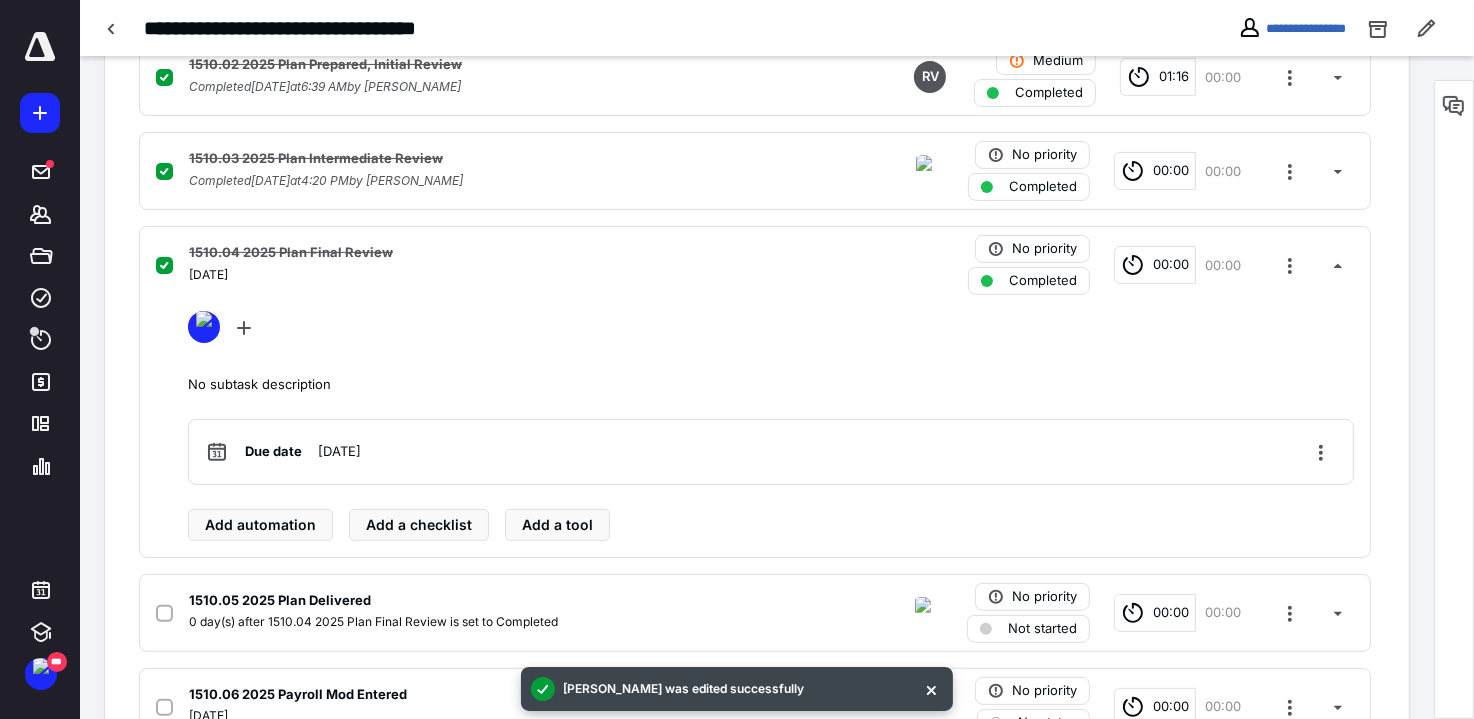 scroll, scrollTop: 108, scrollLeft: 0, axis: vertical 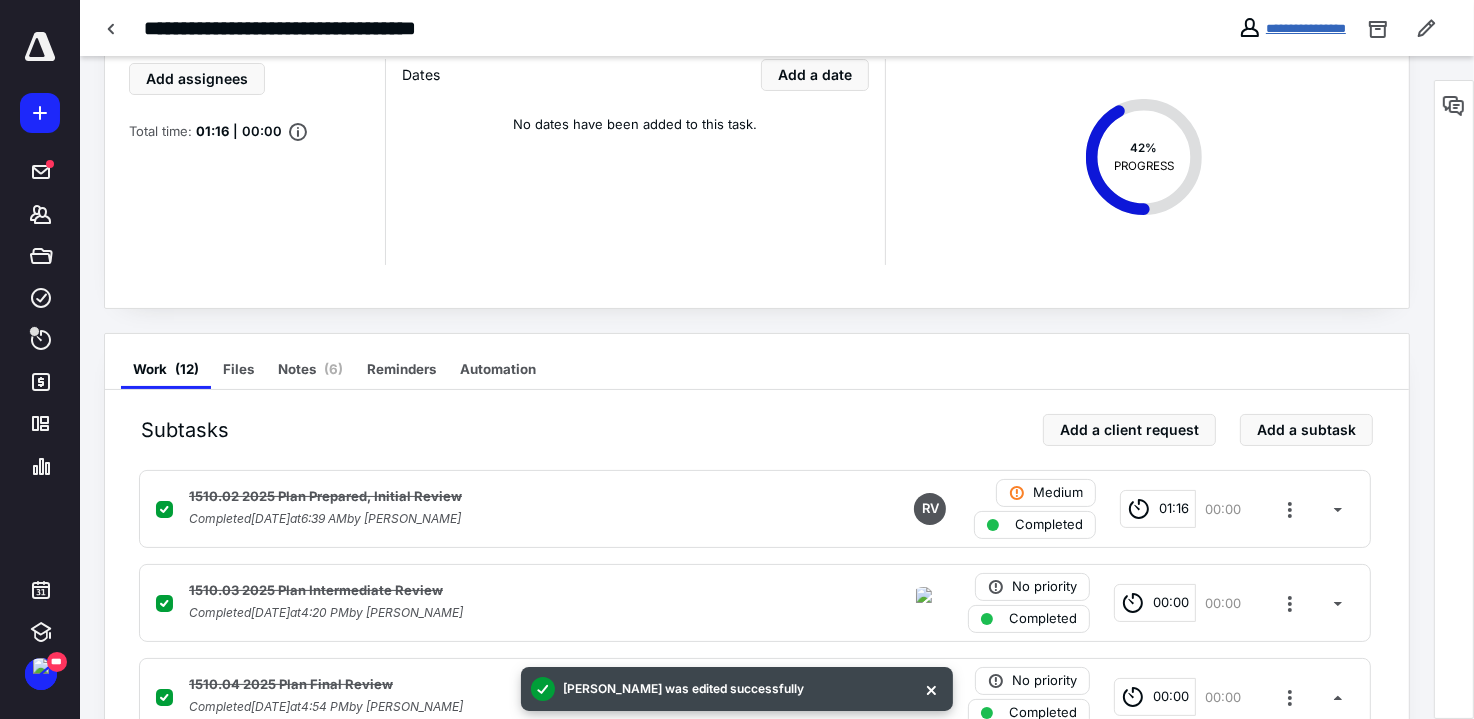 click on "**********" at bounding box center [1306, 28] 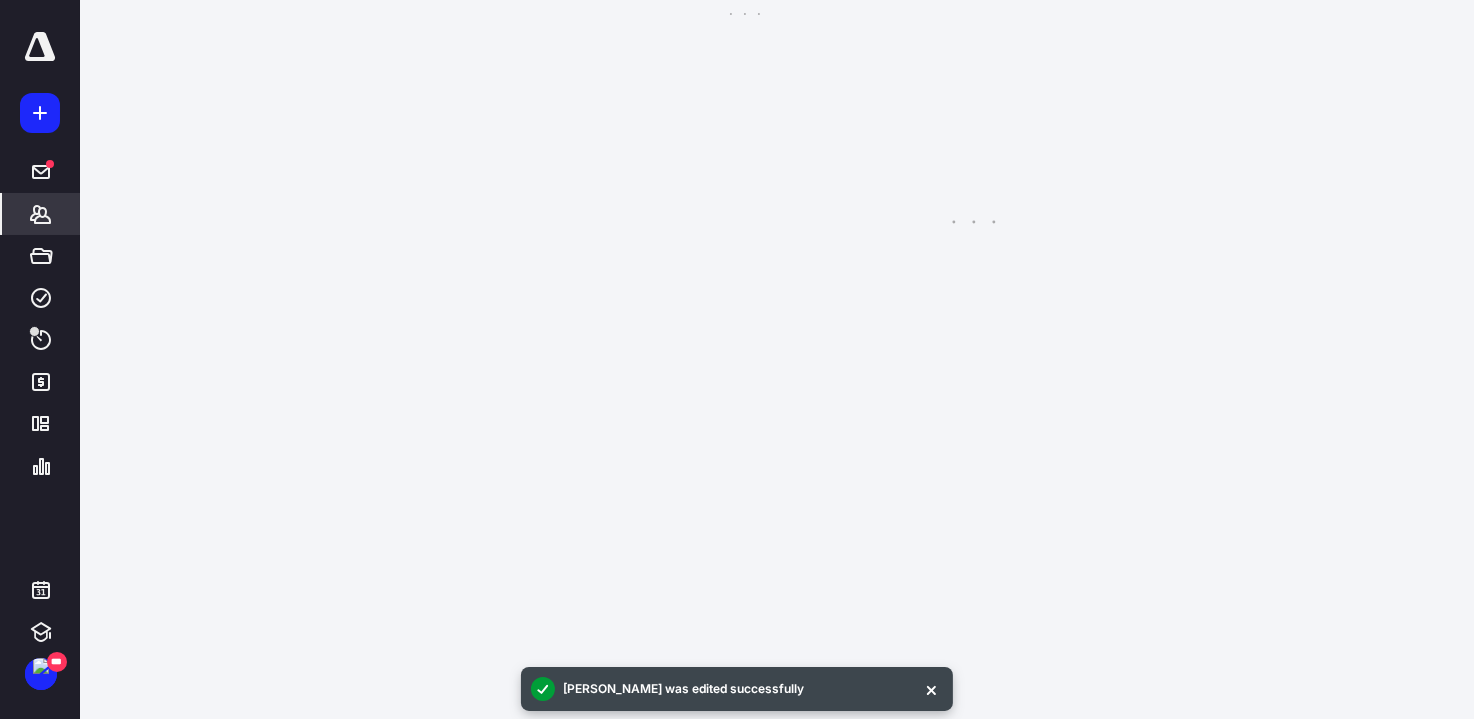 scroll, scrollTop: 0, scrollLeft: 0, axis: both 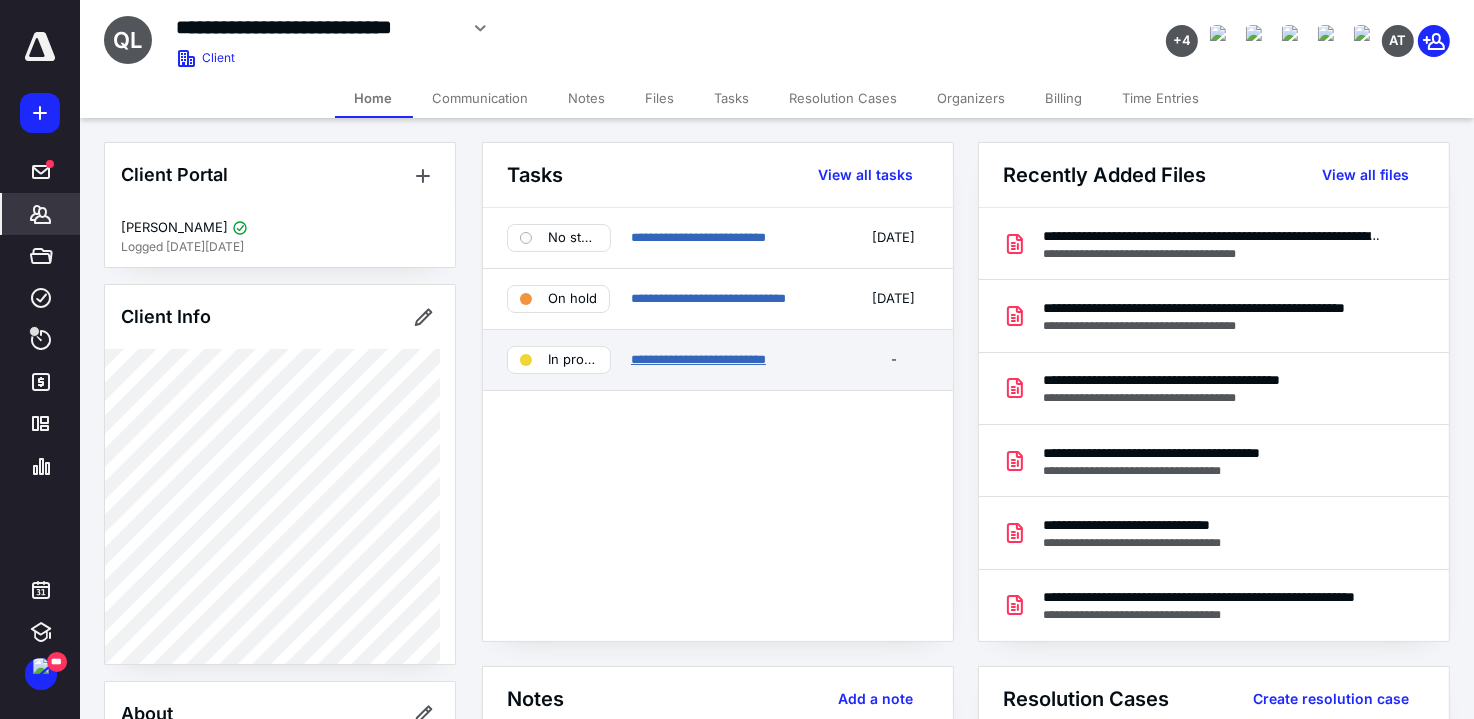 click on "**********" at bounding box center (698, 359) 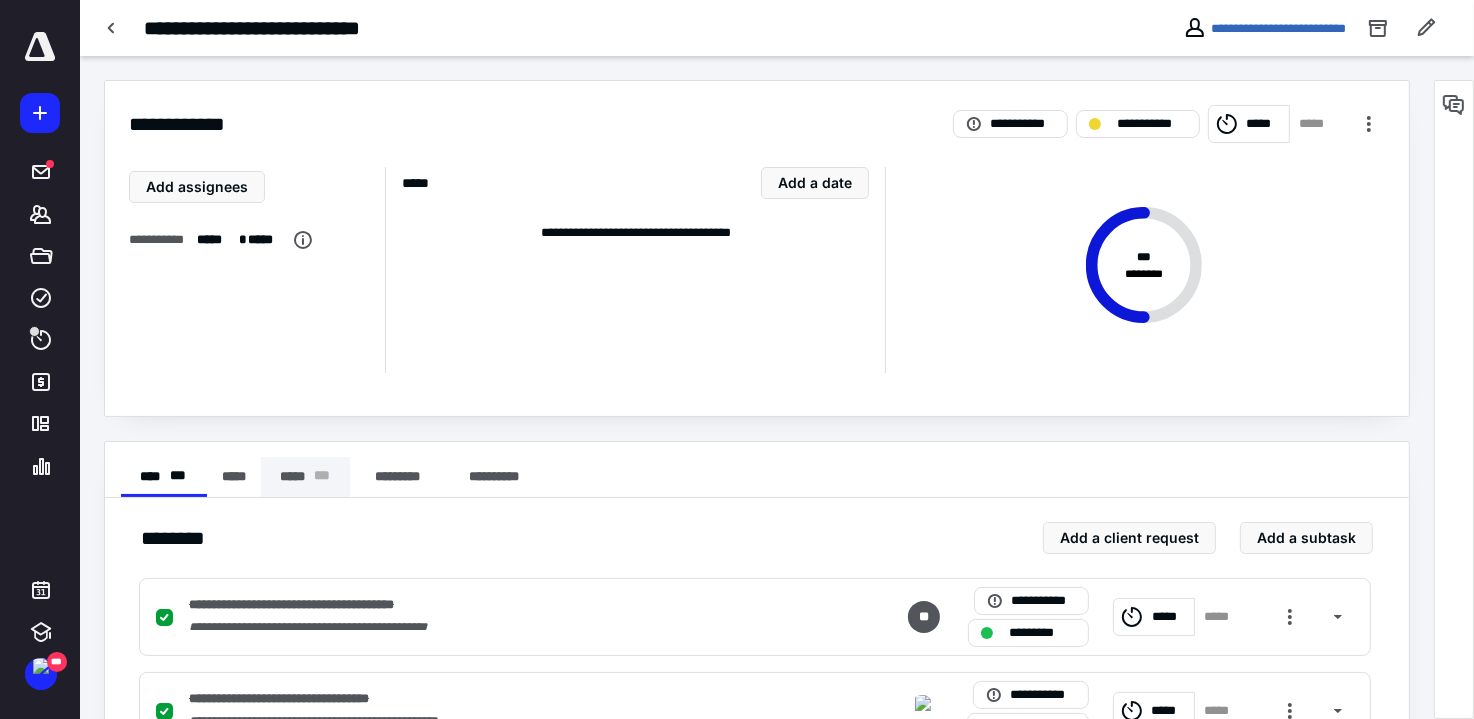 click on "***** * * *" at bounding box center (305, 477) 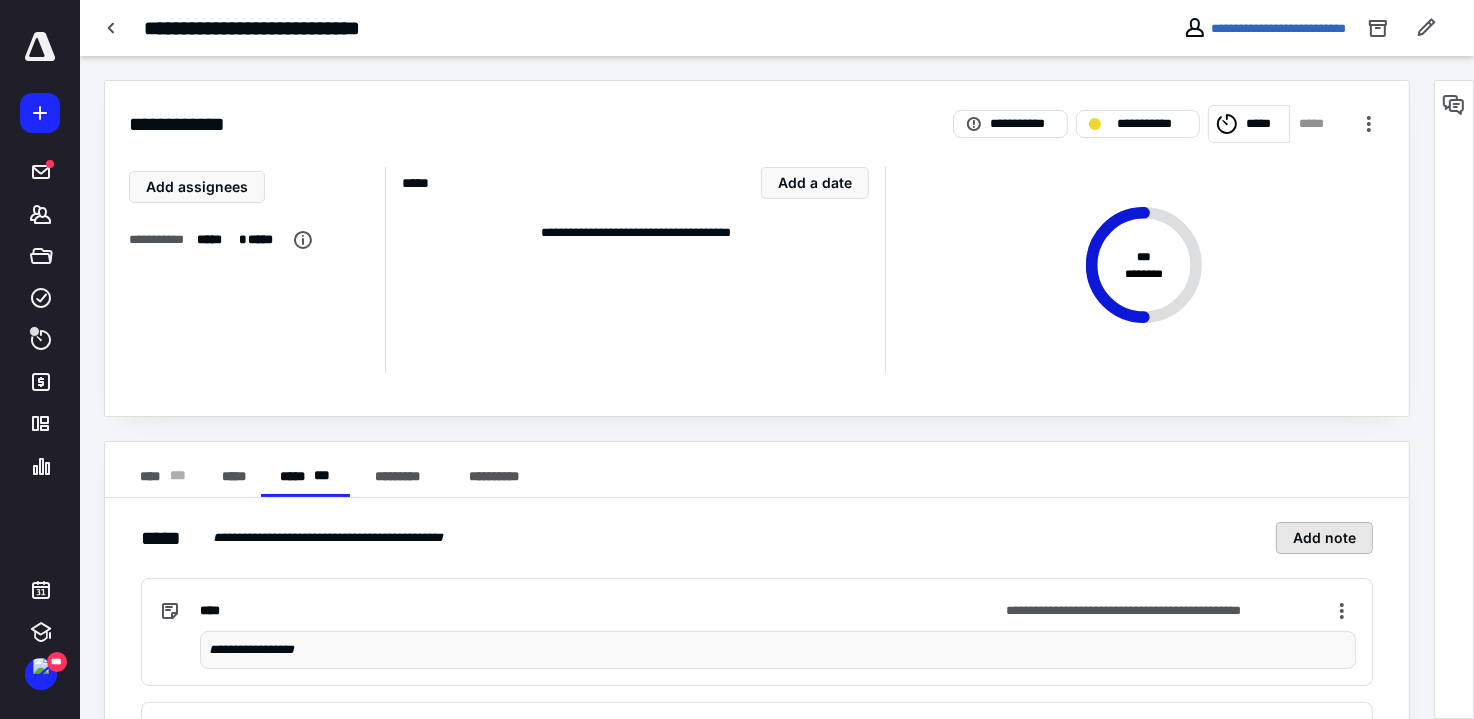 click on "Add note" at bounding box center (1324, 538) 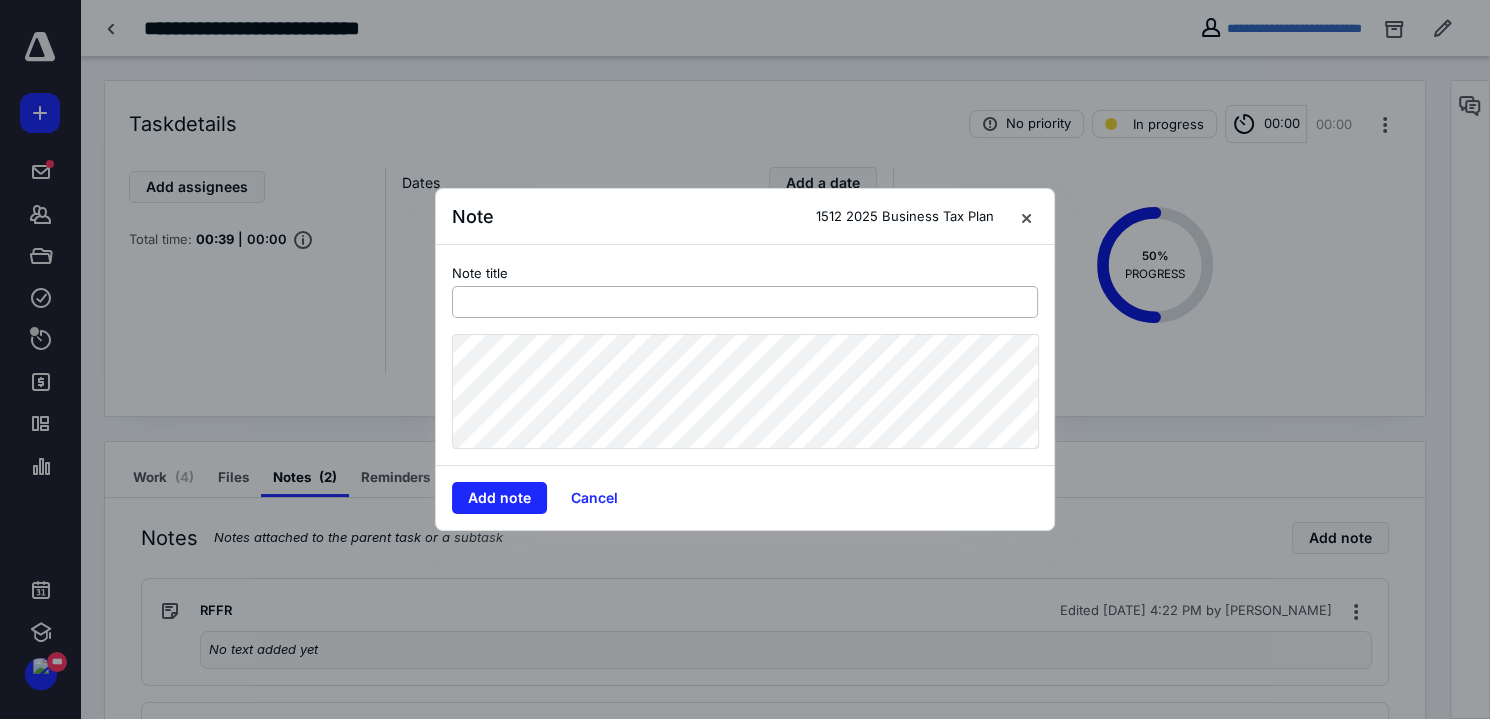 click at bounding box center [745, 302] 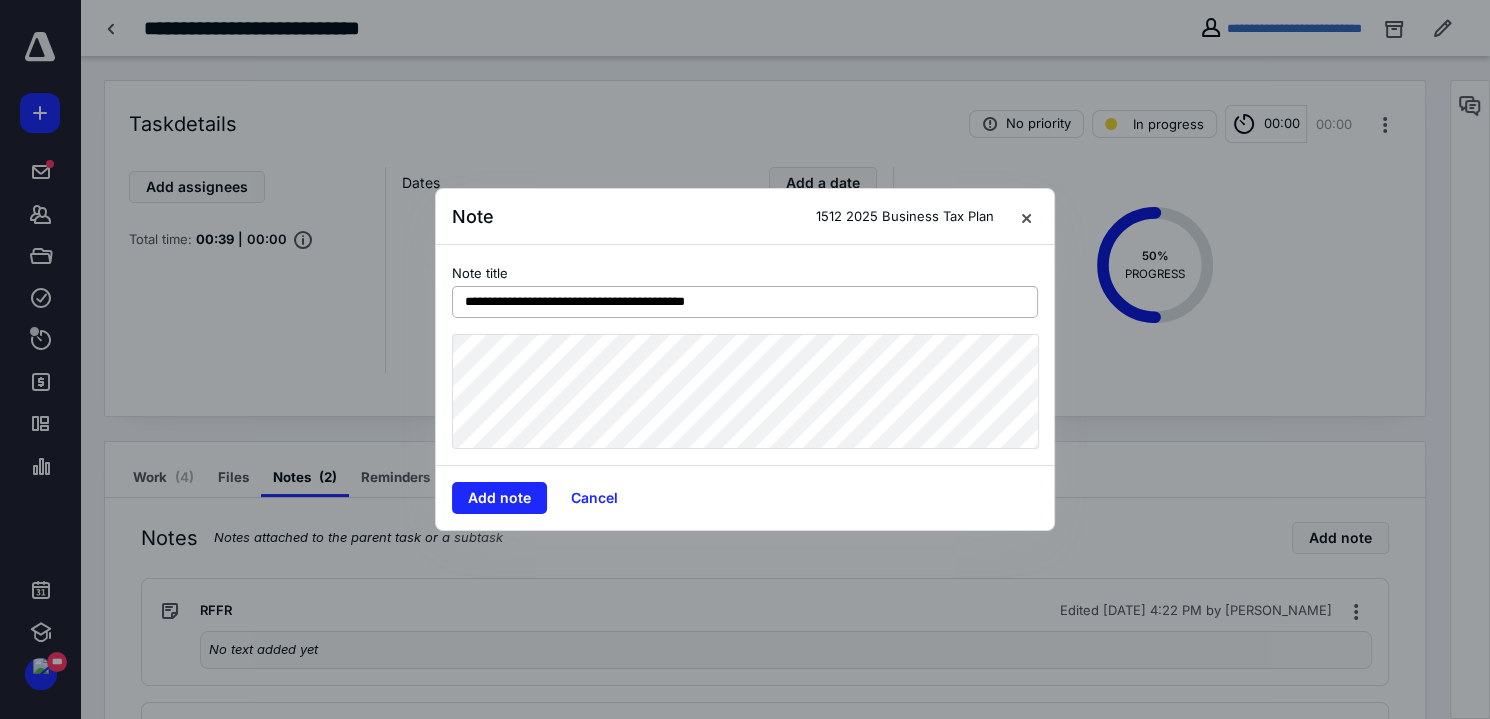 type on "**********" 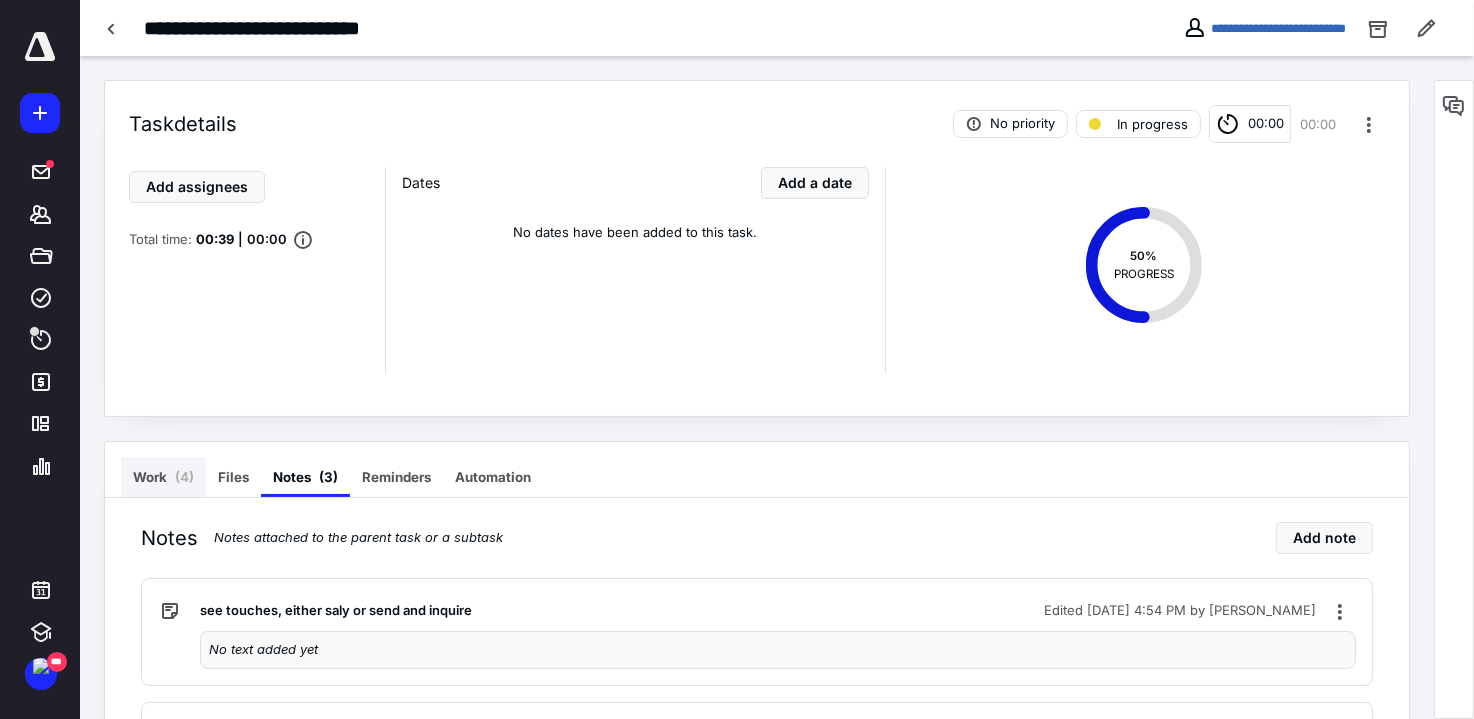 click on "Work ( 4 )" at bounding box center (163, 477) 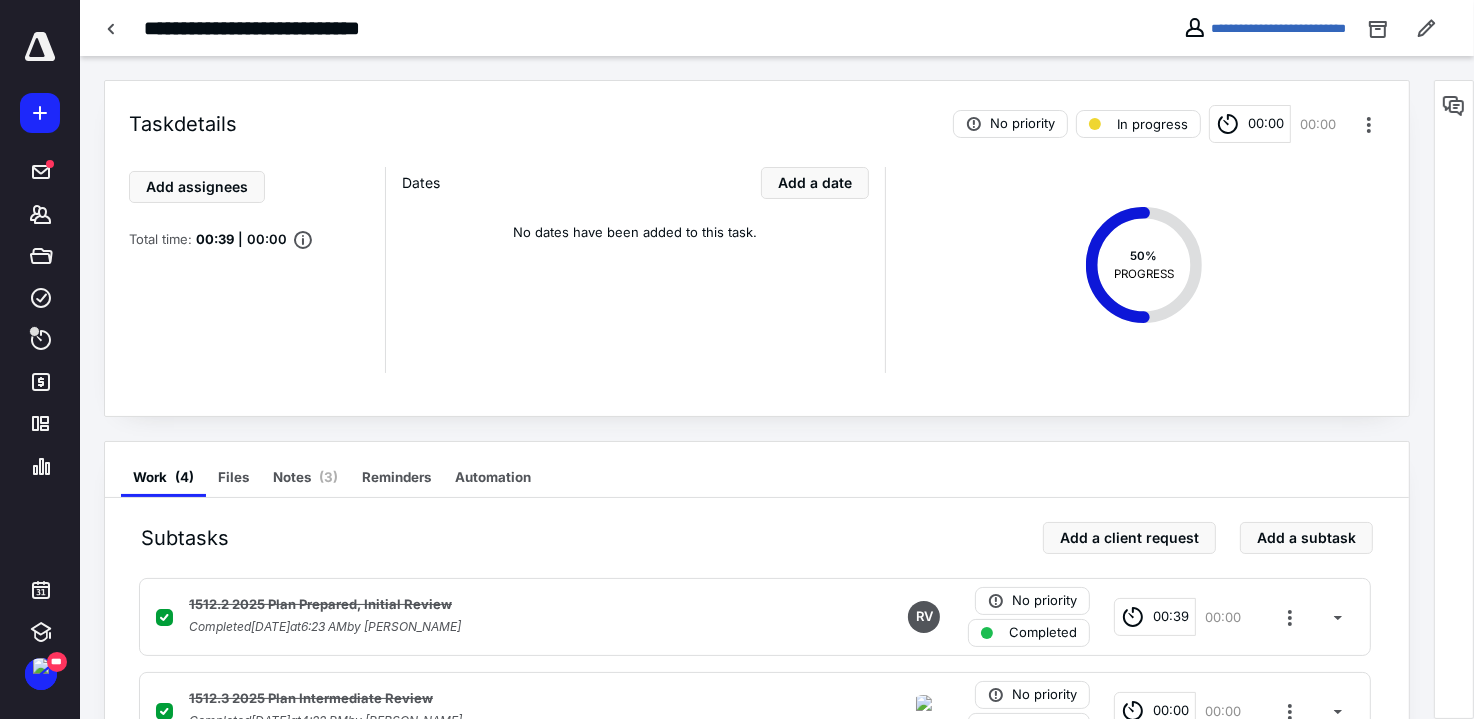 scroll, scrollTop: 286, scrollLeft: 0, axis: vertical 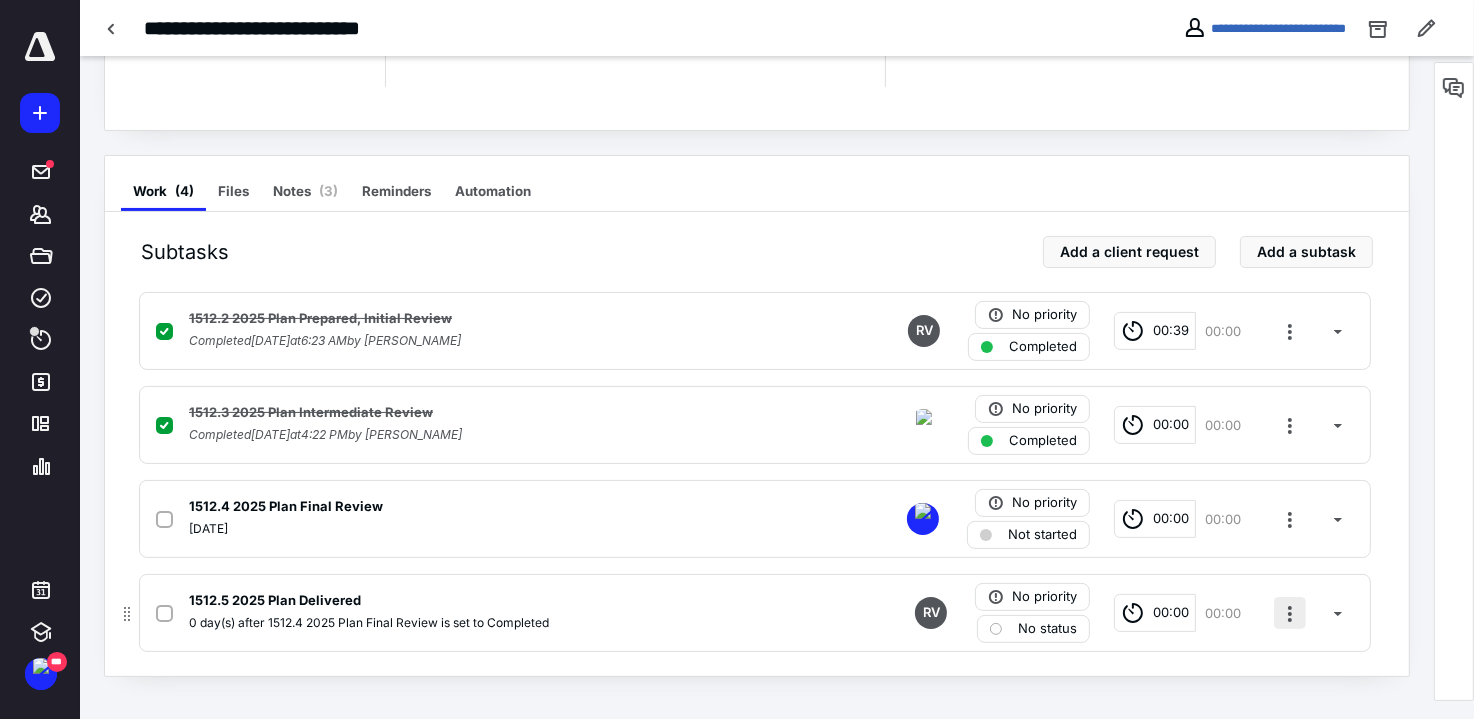 click at bounding box center (1290, 613) 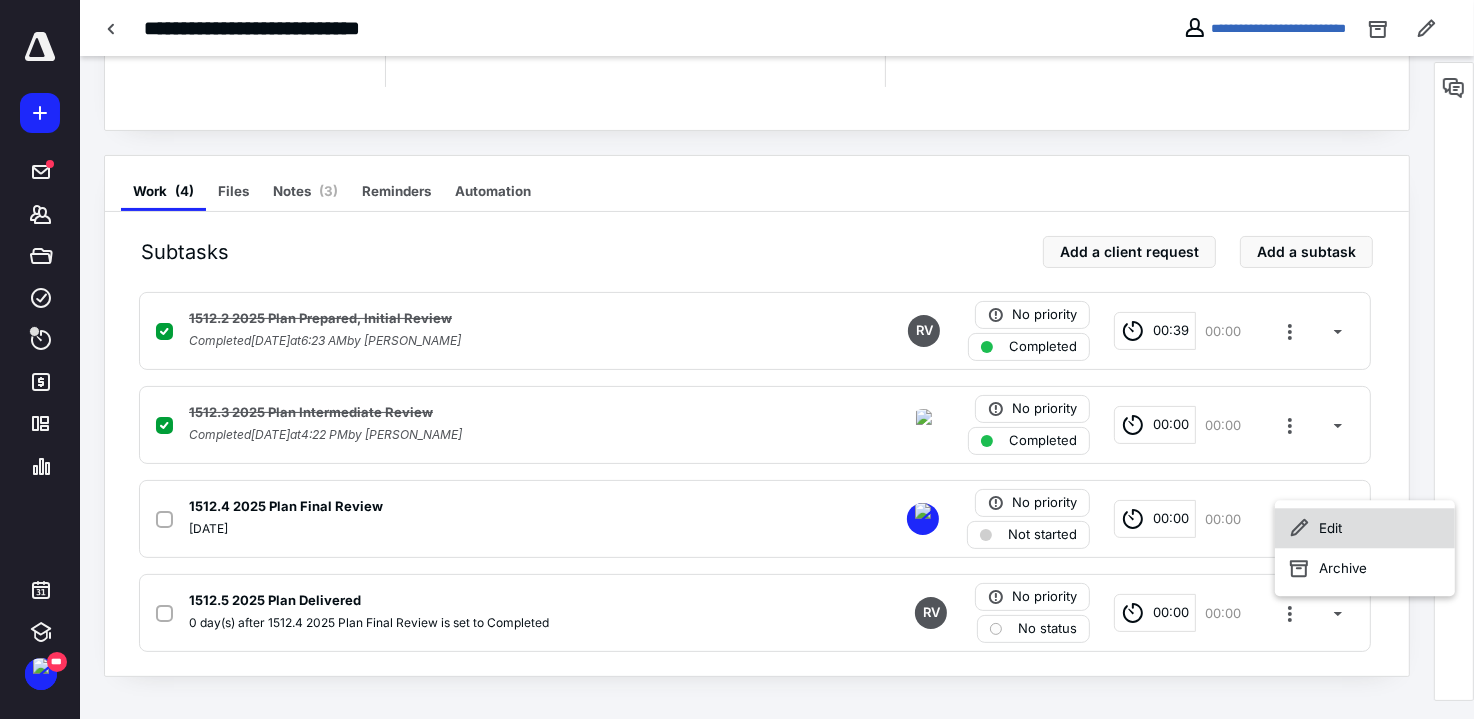 click on "Edit" at bounding box center [1365, 528] 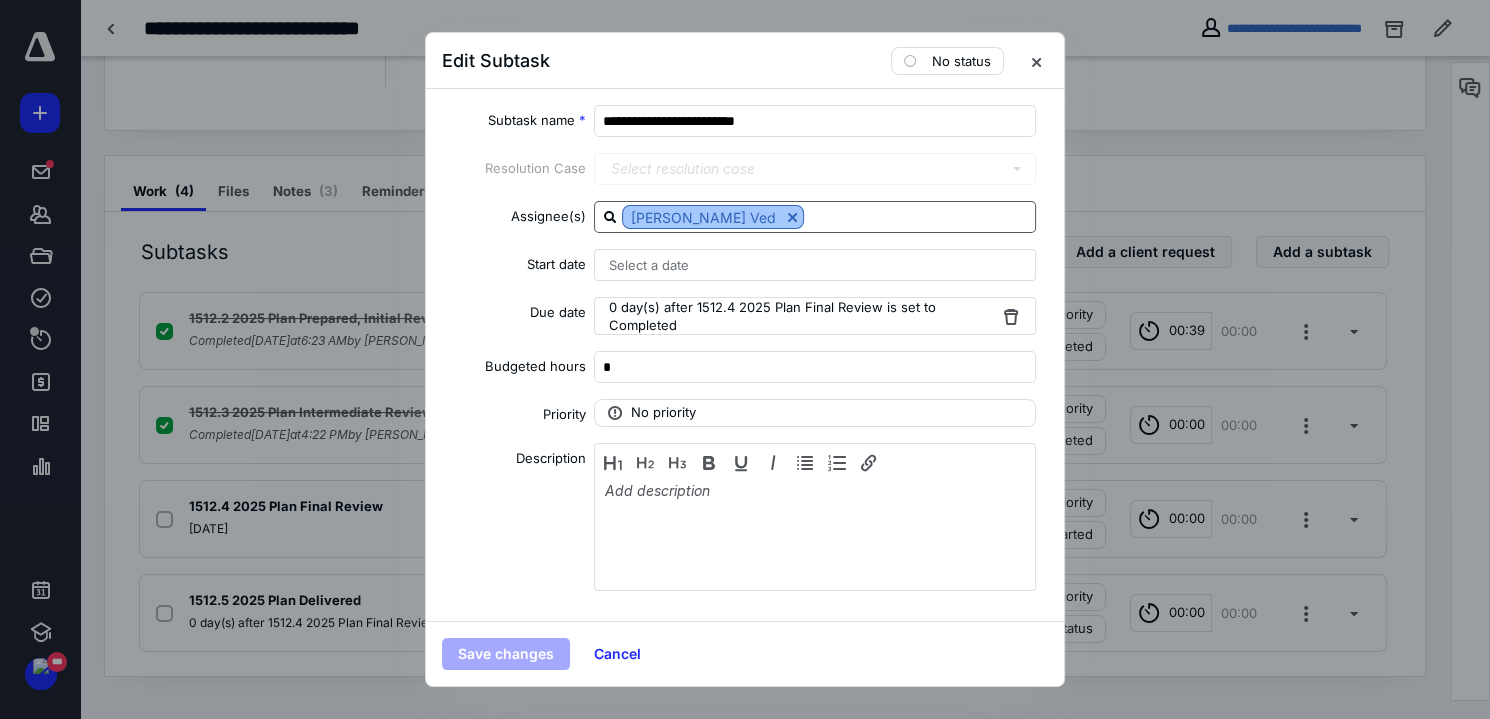 click at bounding box center [792, 217] 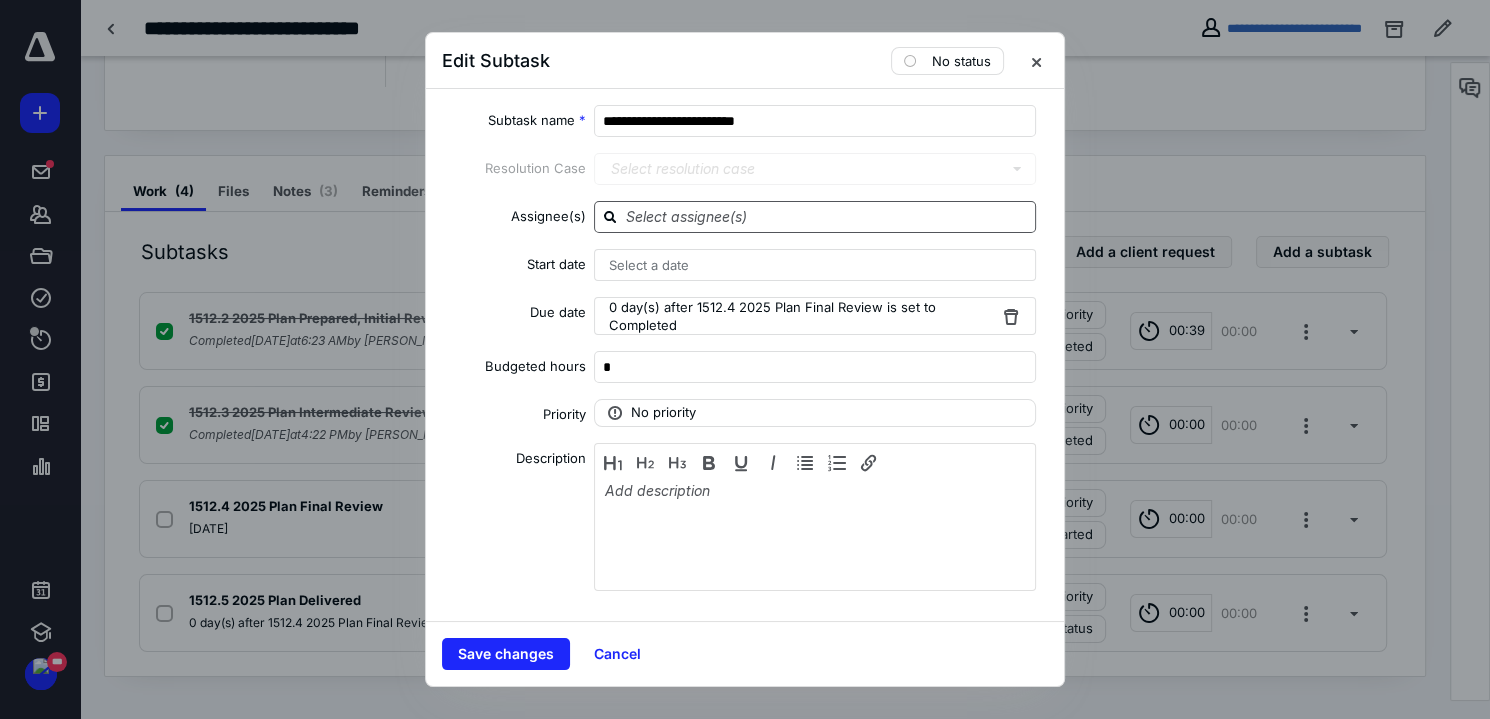 click at bounding box center (827, 216) 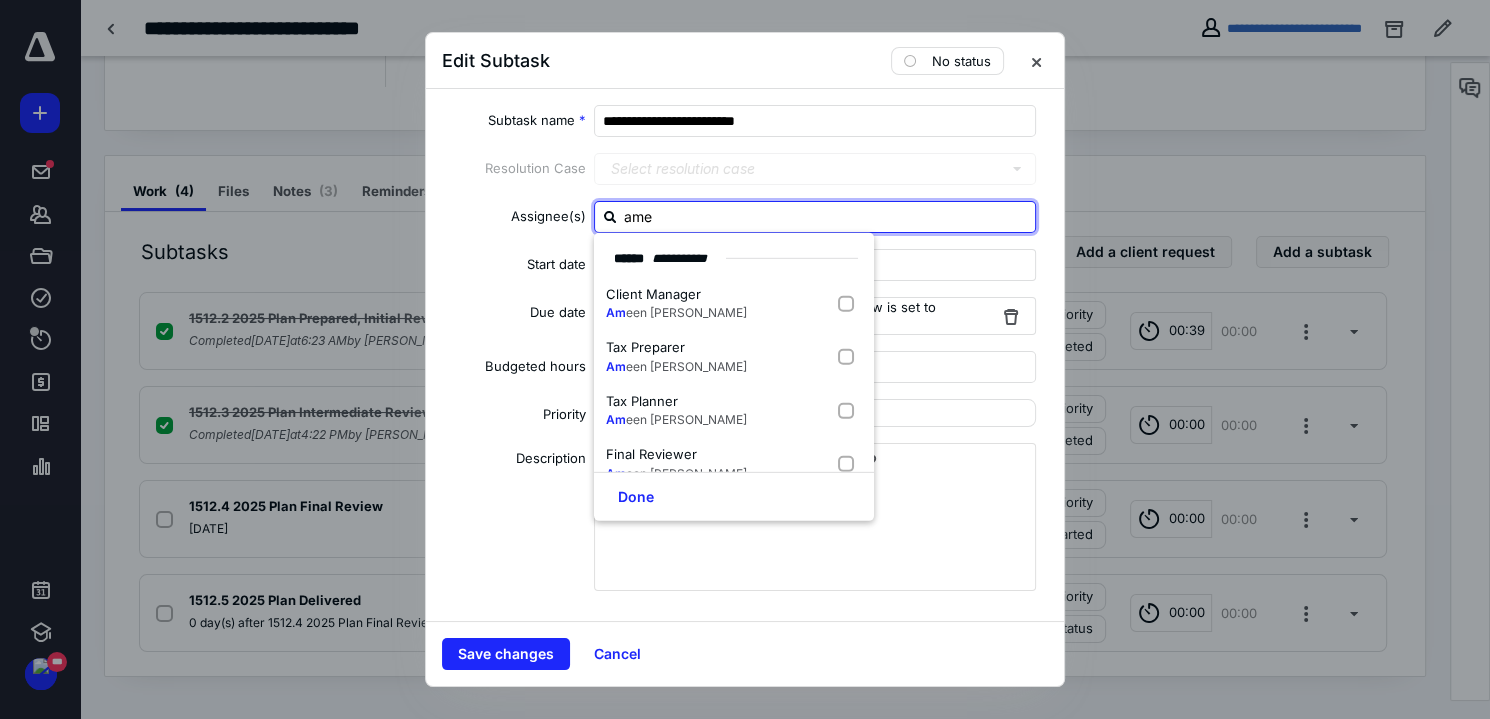 type on "[PERSON_NAME]" 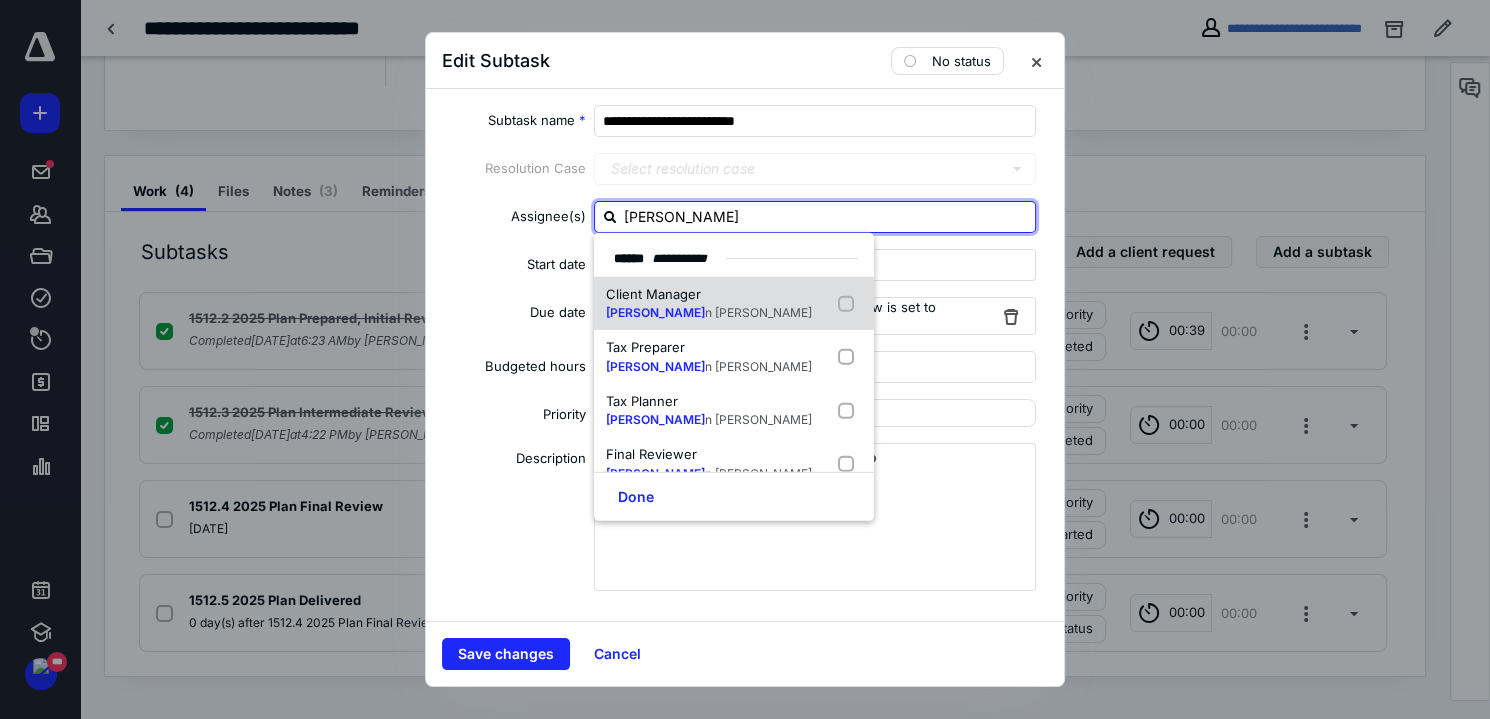 click on "Client Manager [PERSON_NAME]" at bounding box center [734, 304] 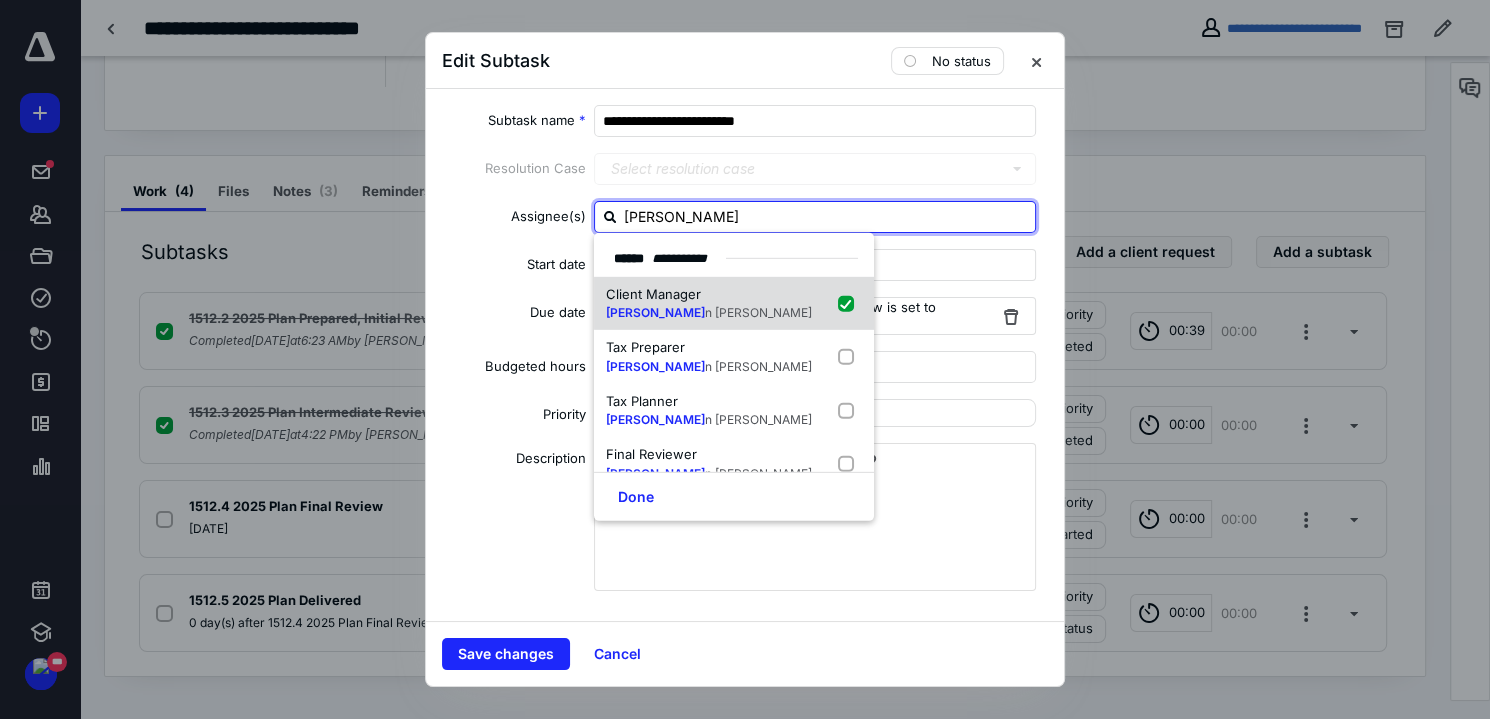 checkbox on "true" 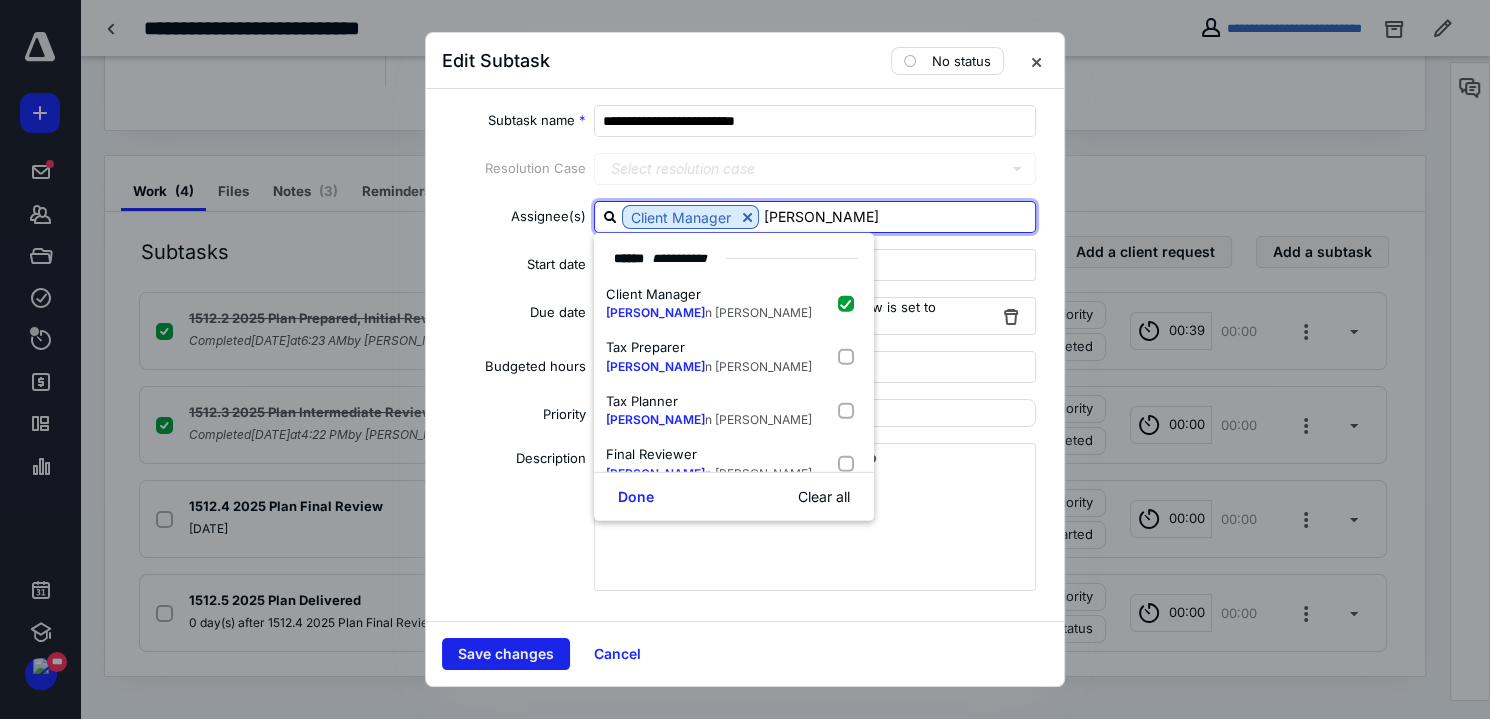 type on "[PERSON_NAME]" 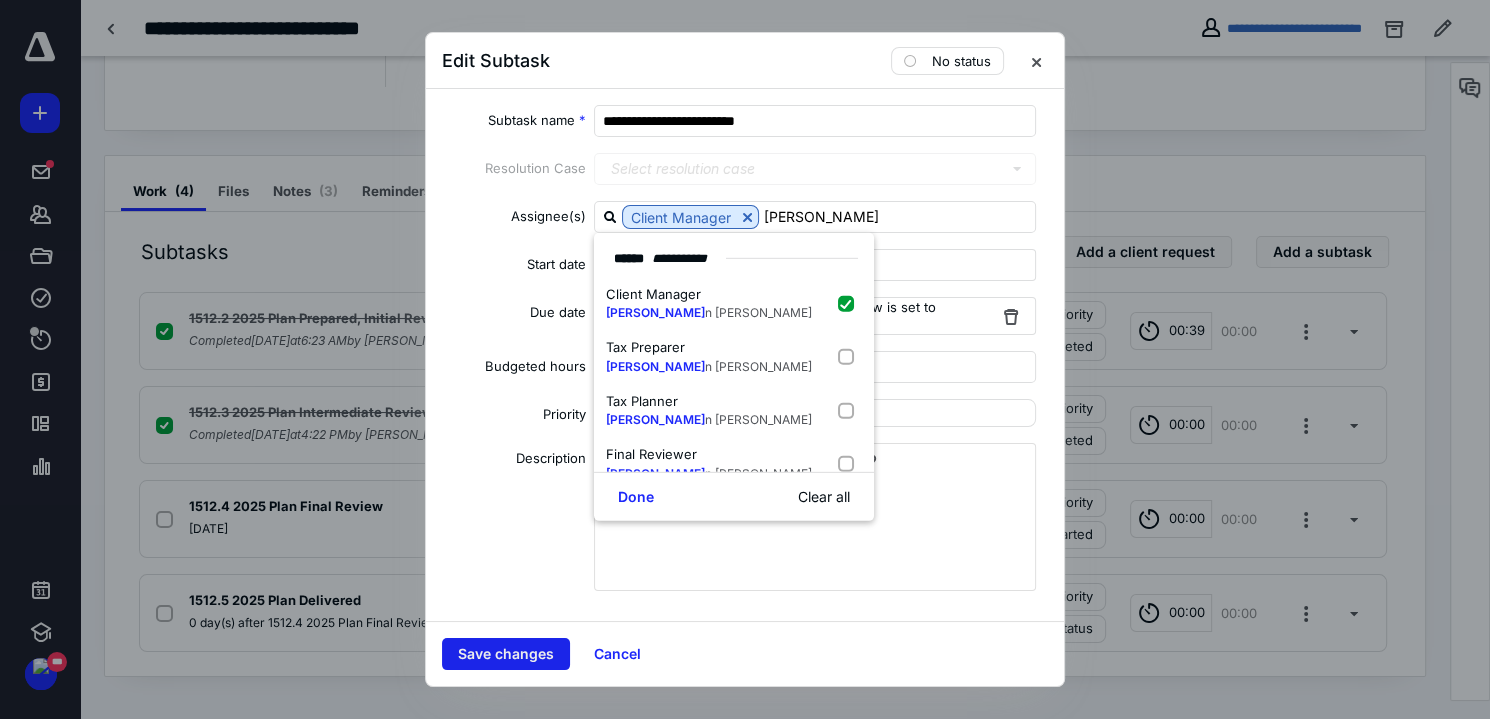 click on "Save changes" at bounding box center (506, 654) 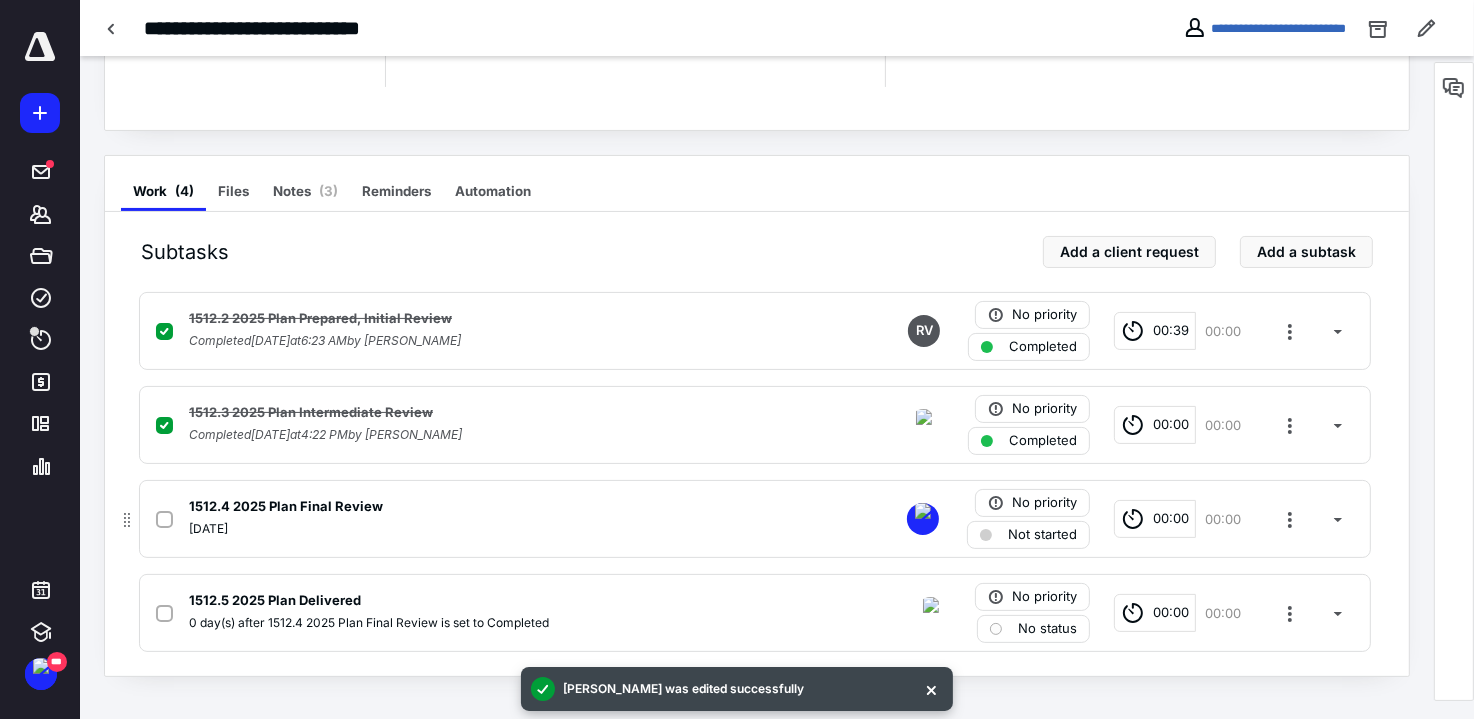 click at bounding box center [164, 520] 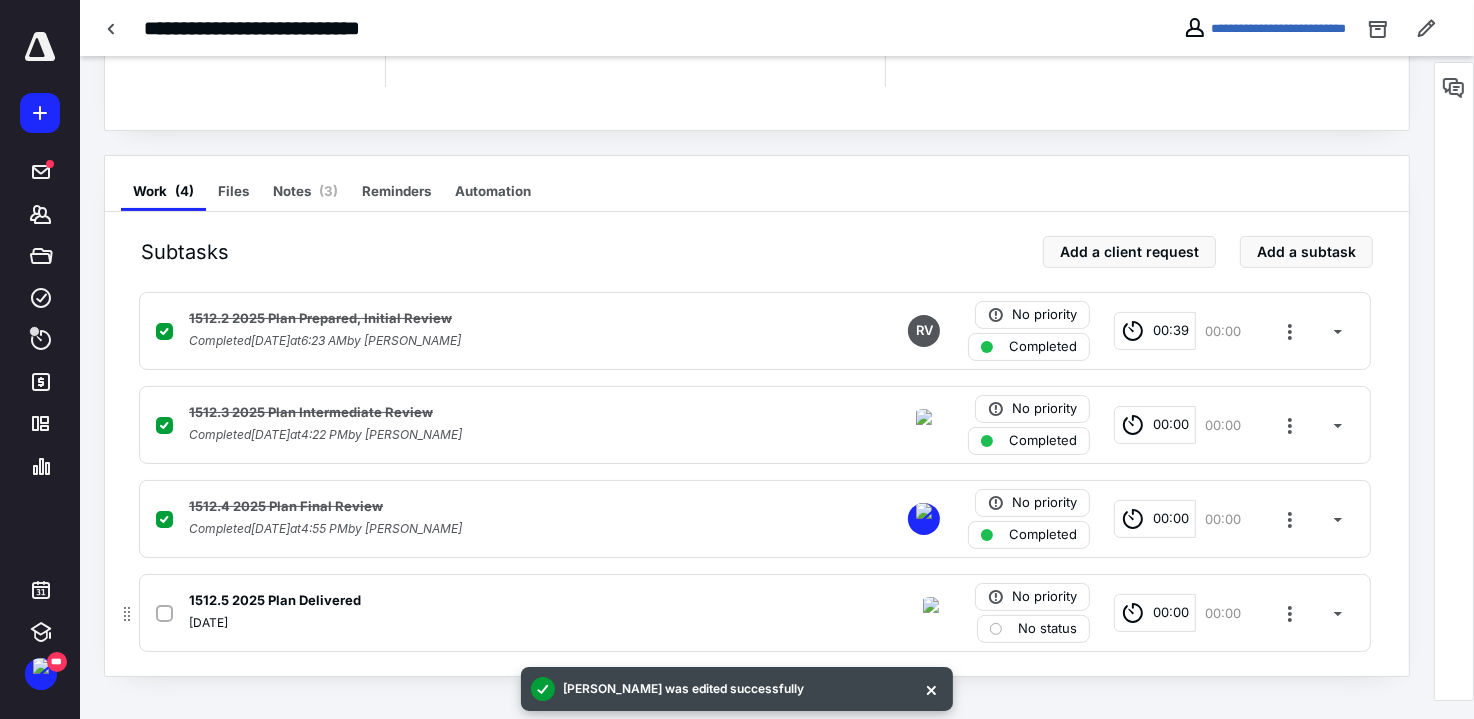 click on "No status" at bounding box center (1047, 629) 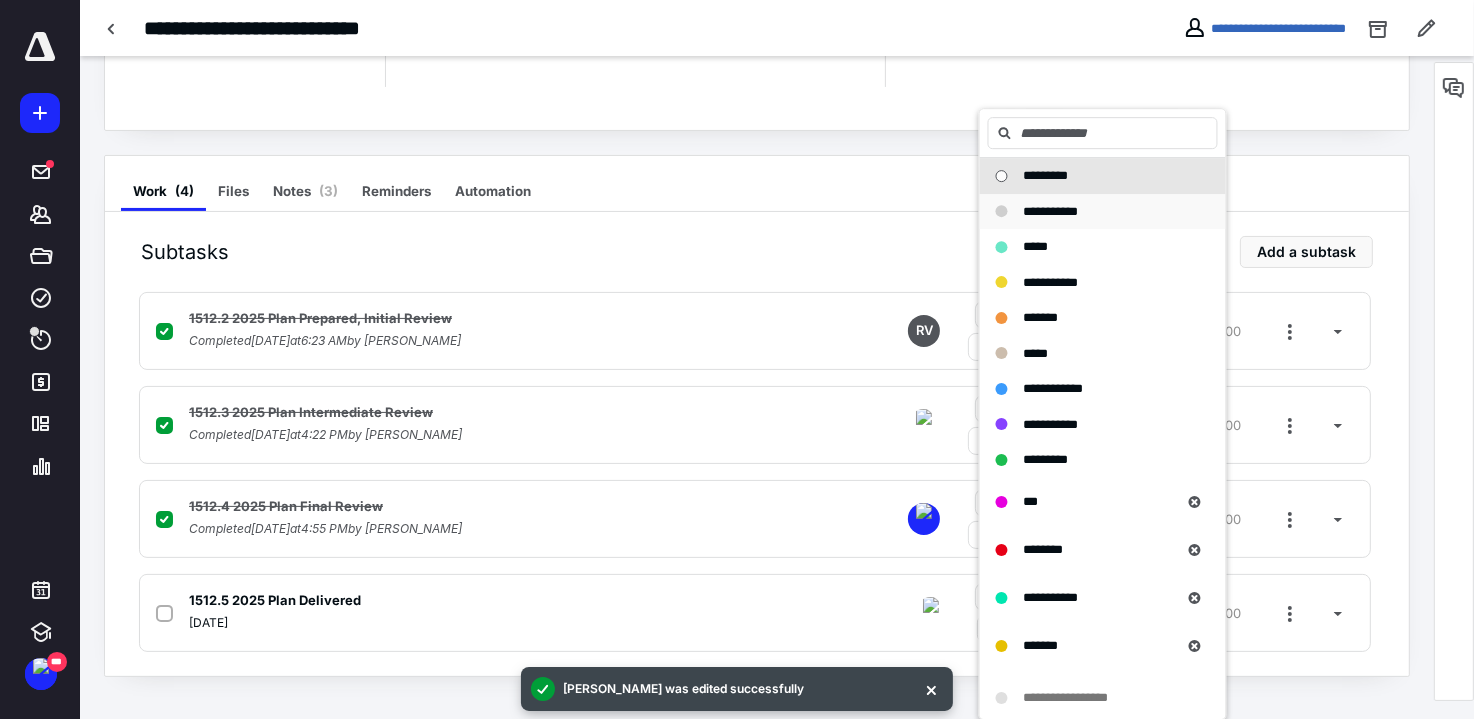 click on "**********" at bounding box center [1103, 212] 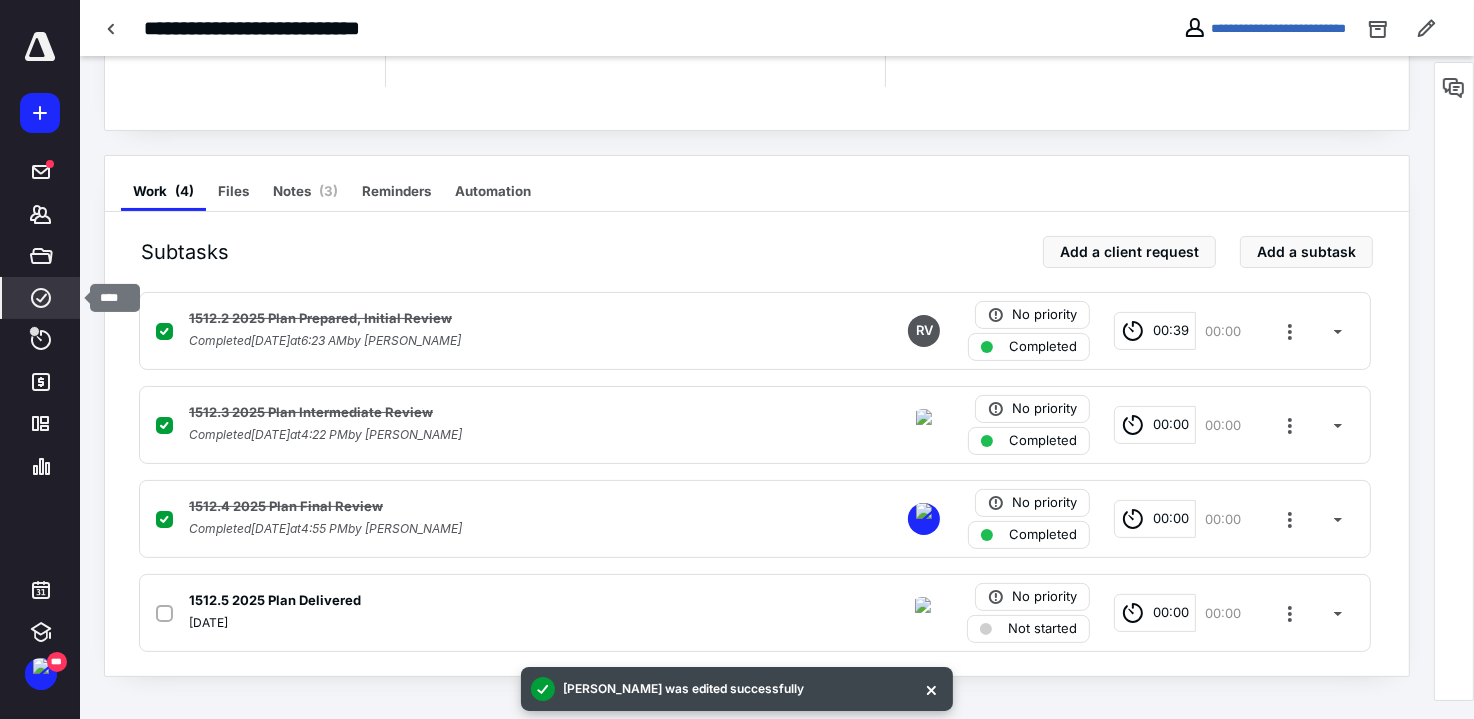 click 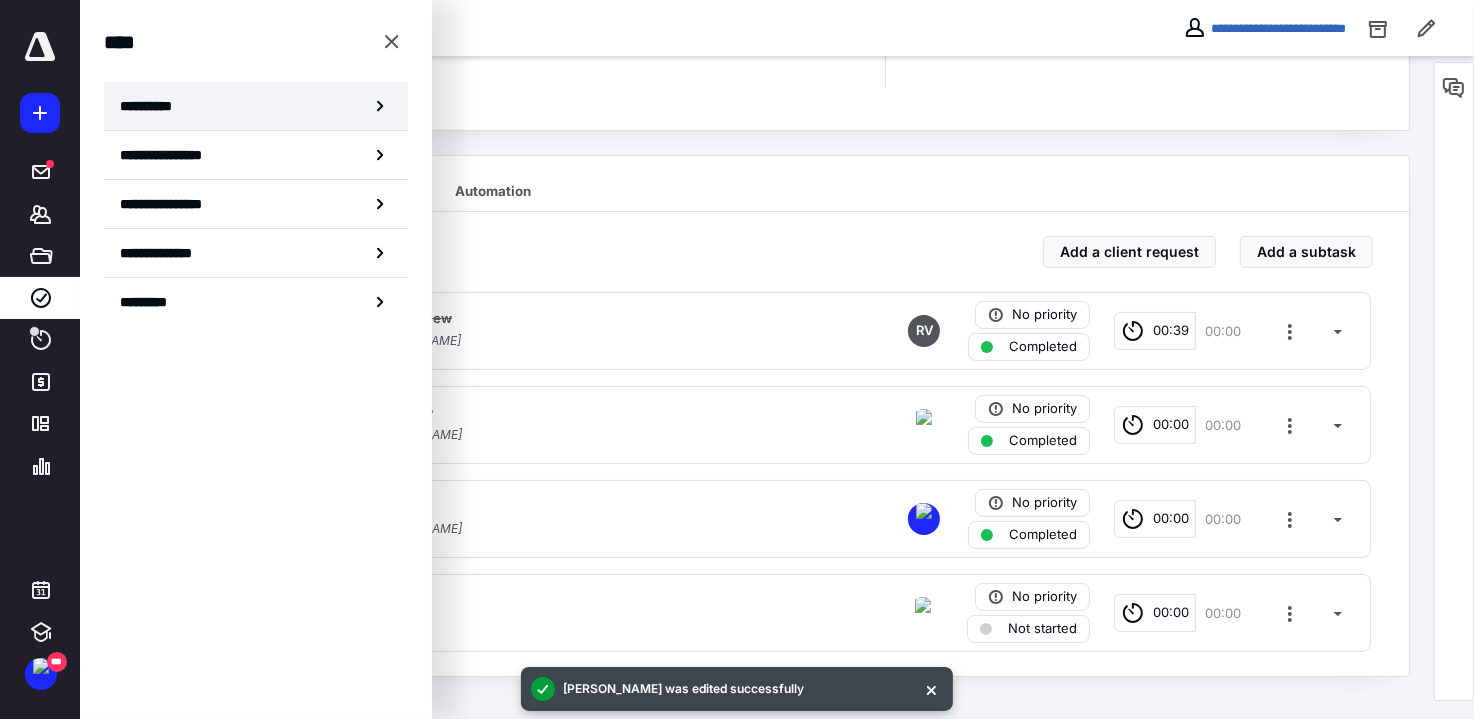 click on "**********" at bounding box center [256, 106] 